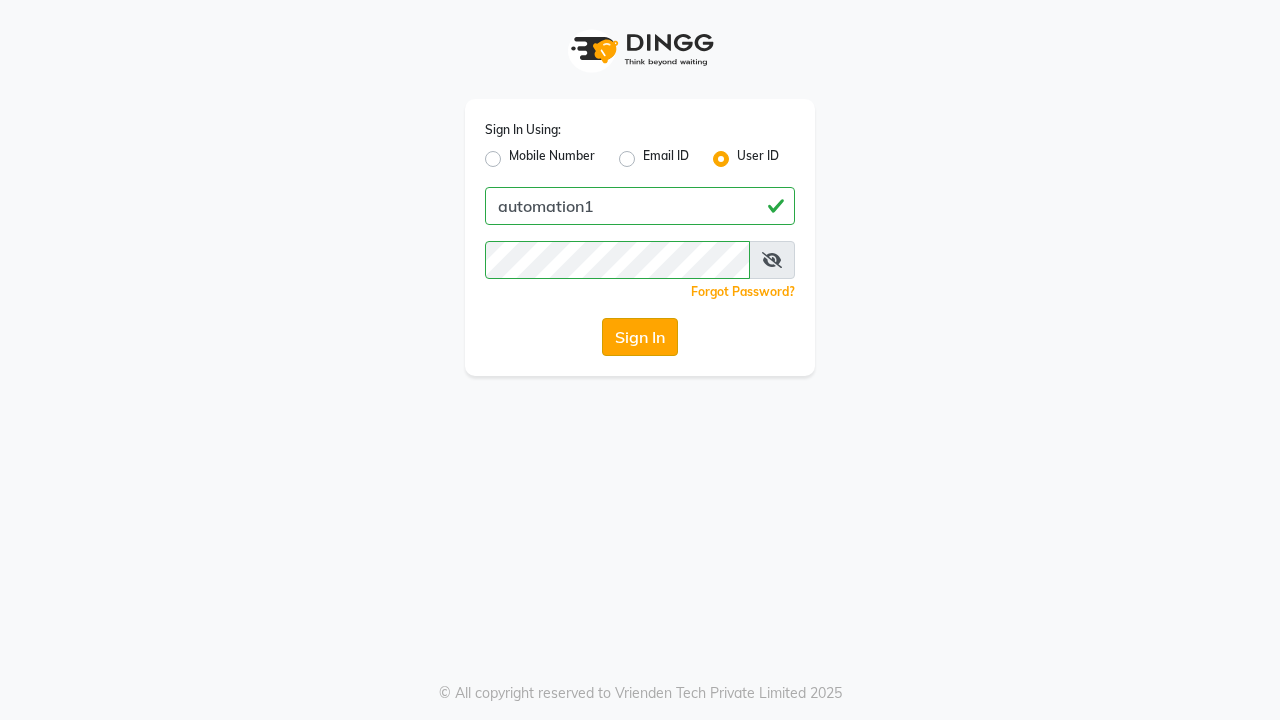 click on "Sign In" 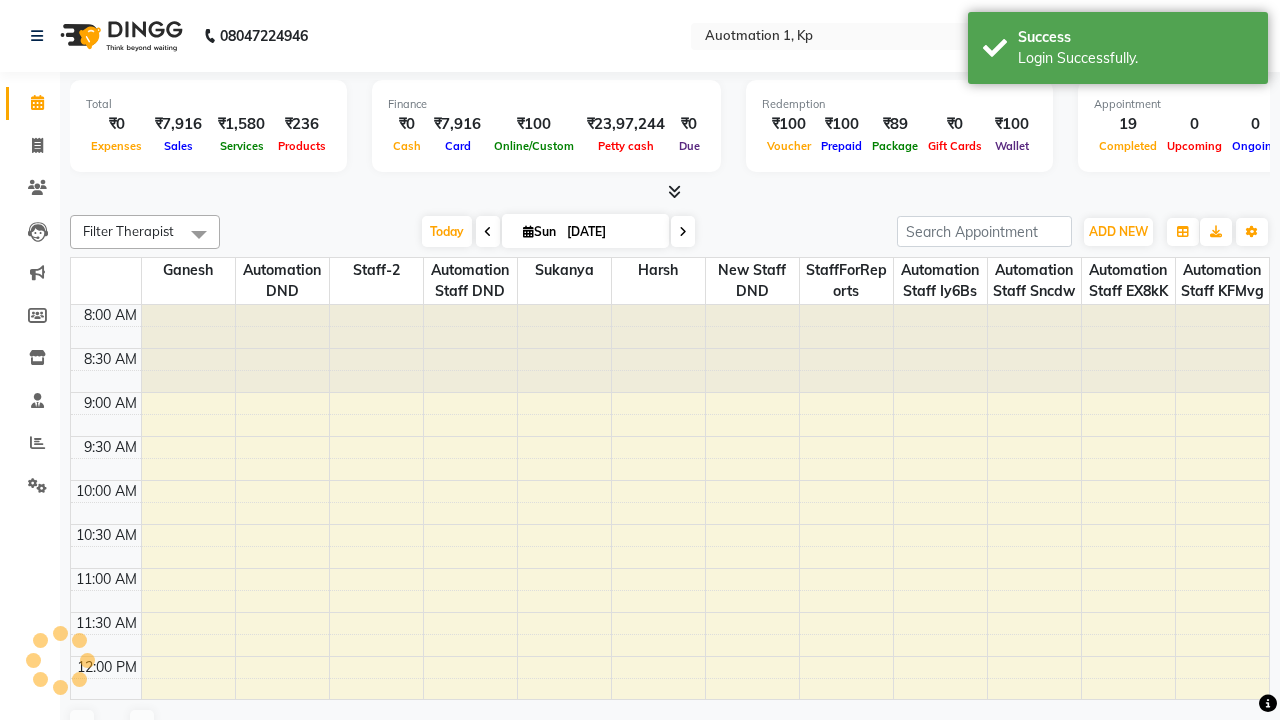 select on "en" 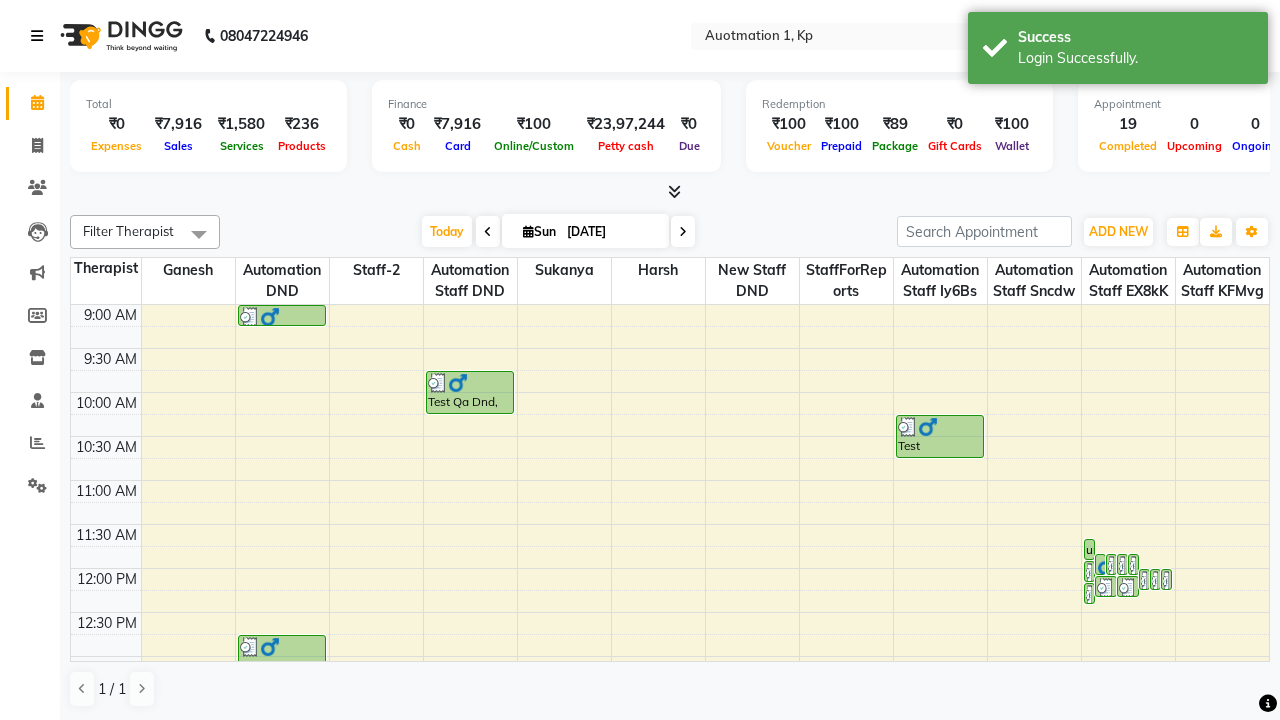 click at bounding box center (37, 36) 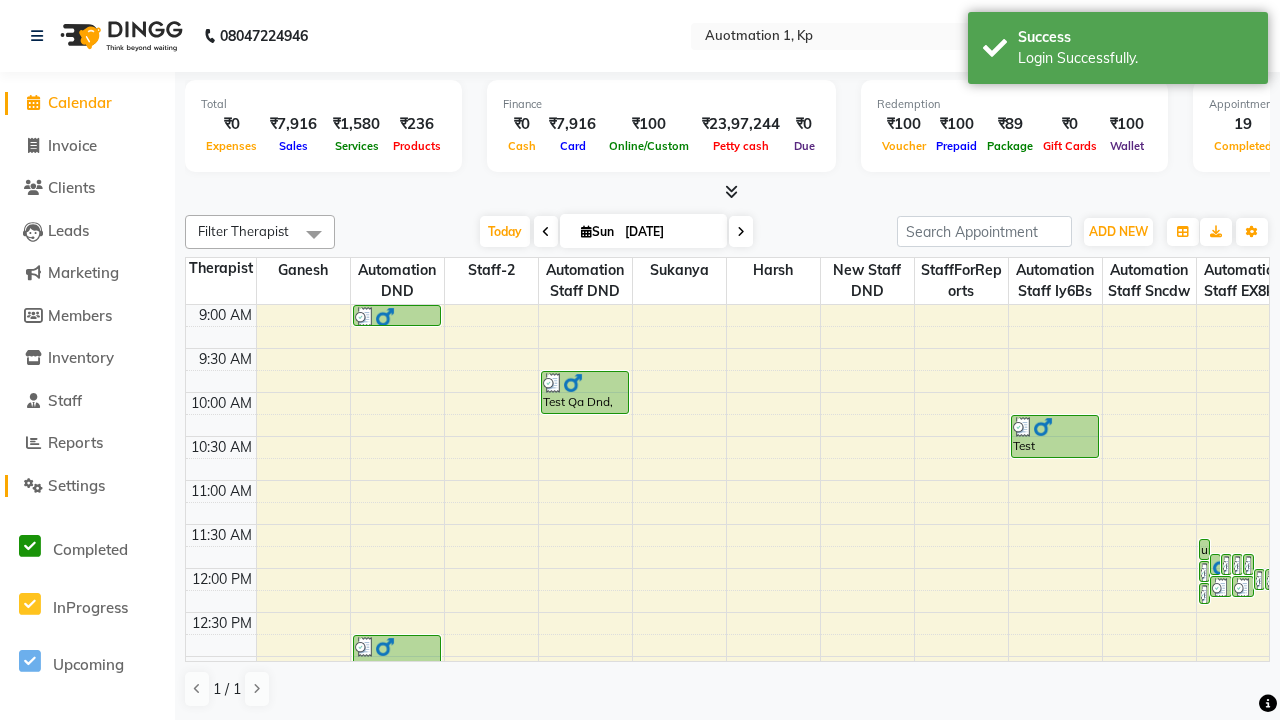 click on "Settings" 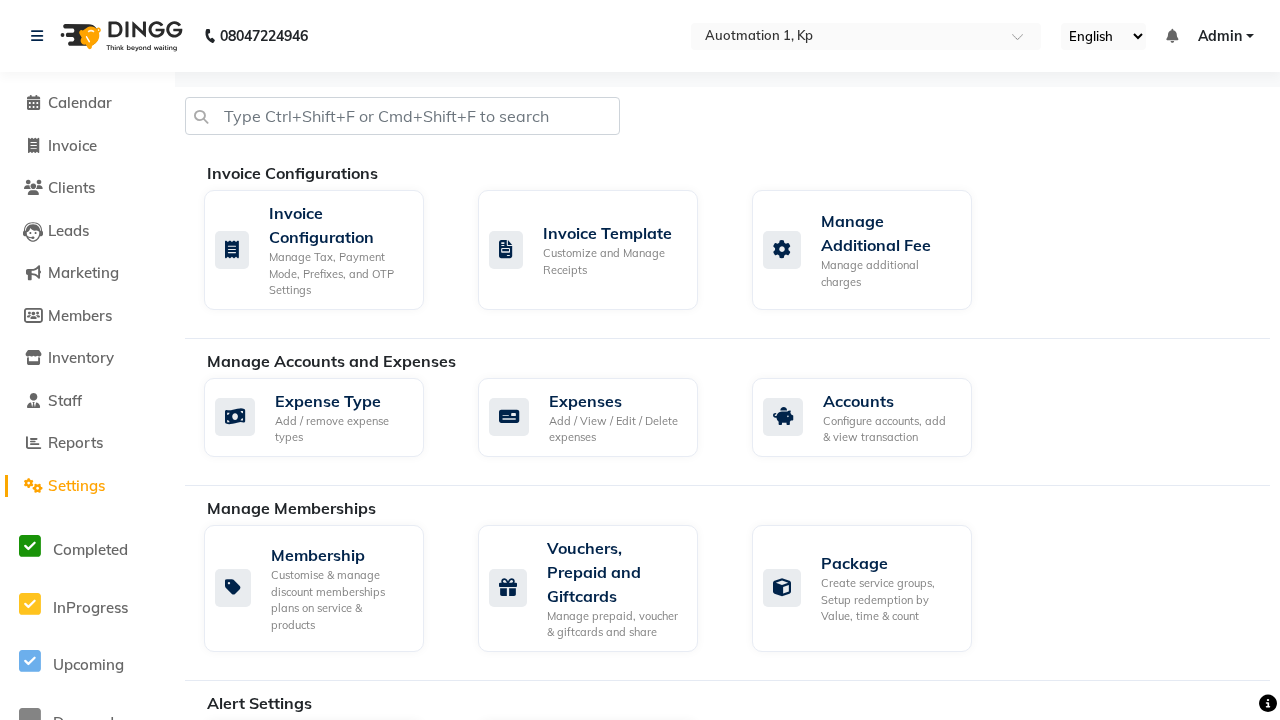 click on "Business Hours" 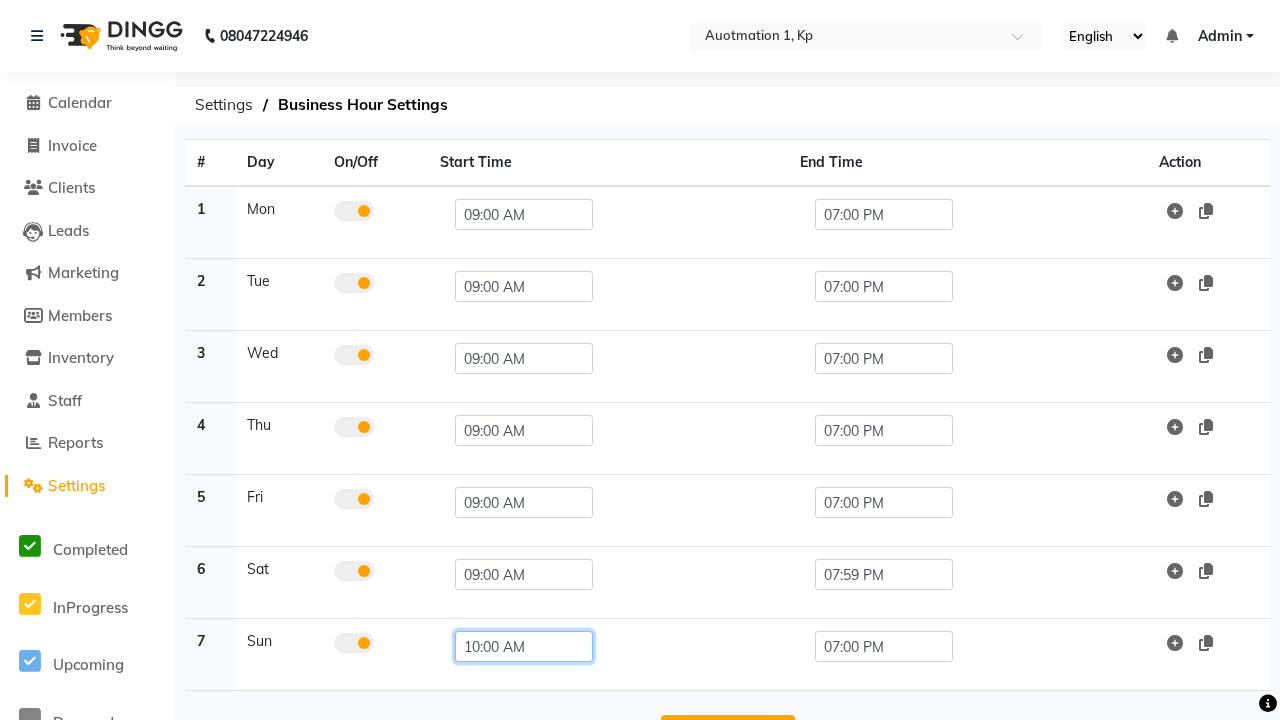 click on "10:00 AM" 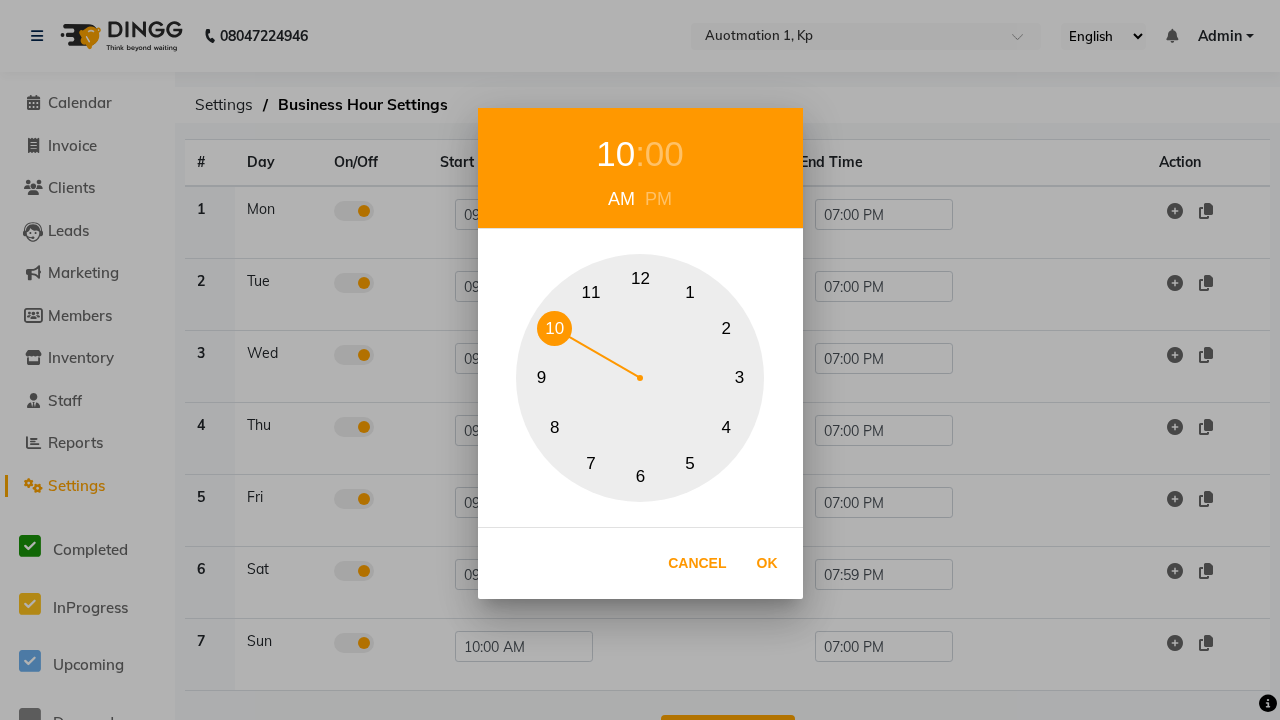 click on "10" at bounding box center (554, 328) 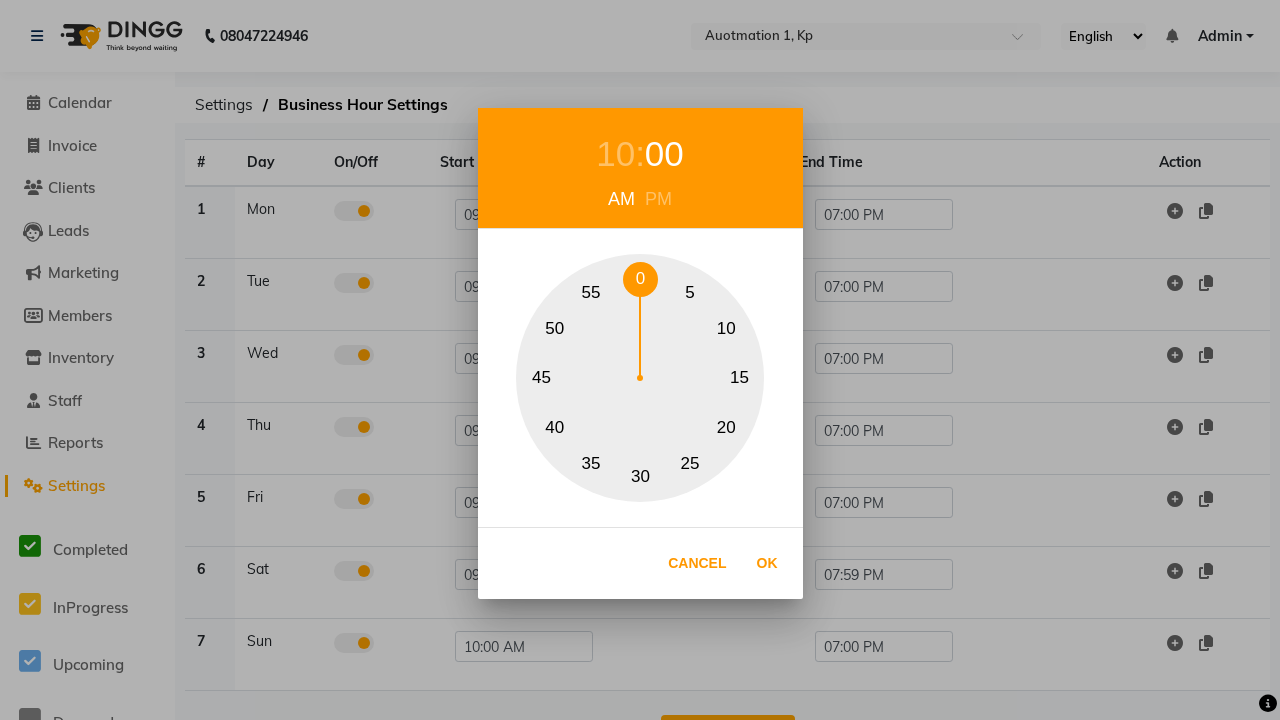 click on "0" at bounding box center (640, 279) 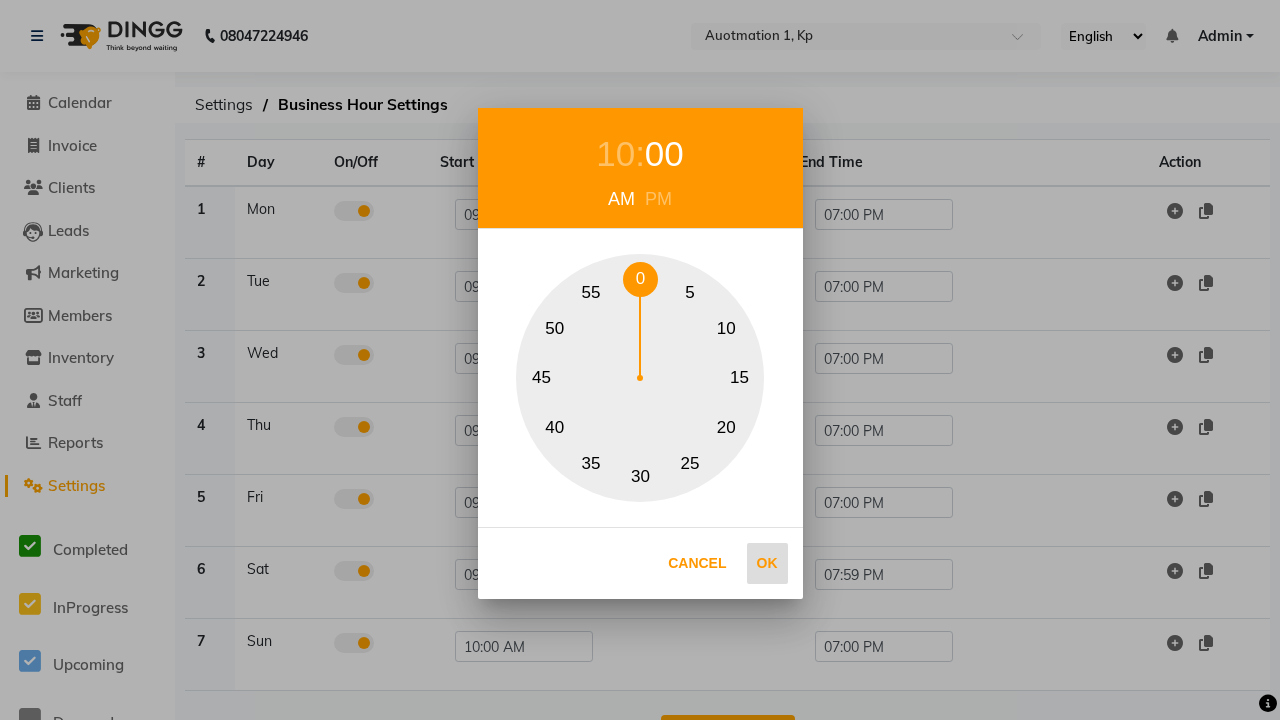 click on "Ok" at bounding box center [767, 563] 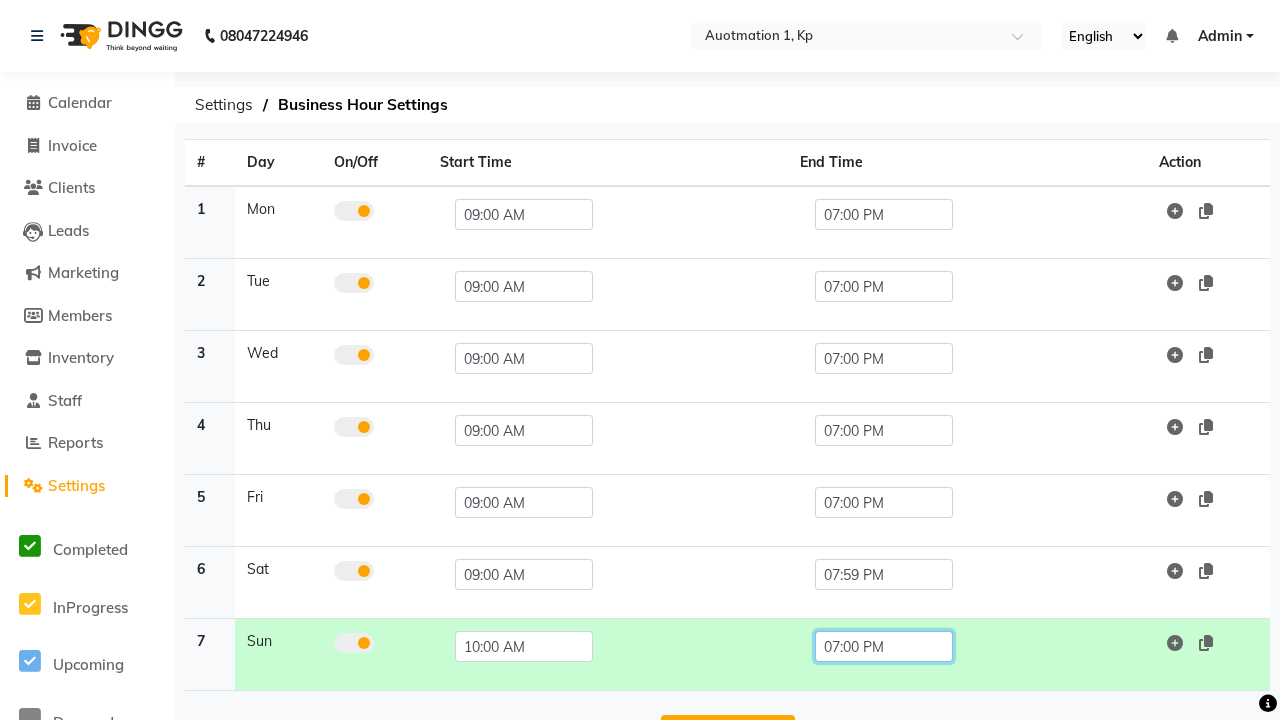 click on "07:00 PM" 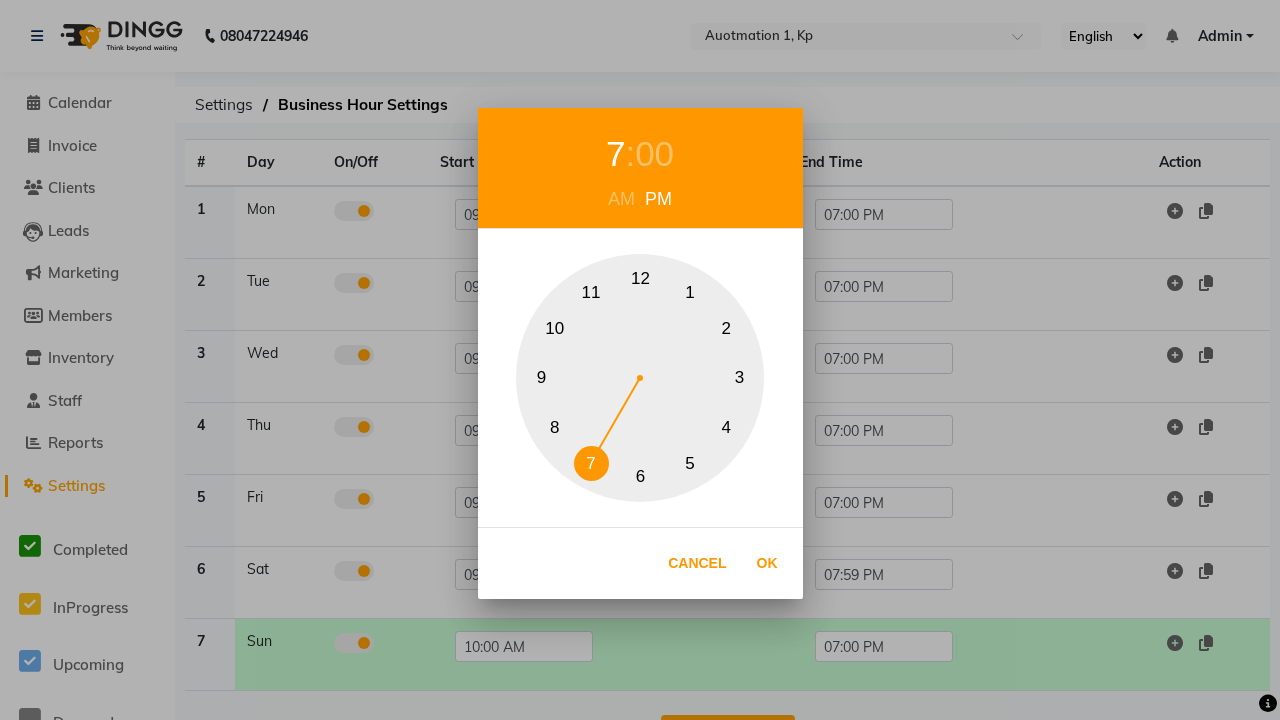 click on "10" at bounding box center [554, 328] 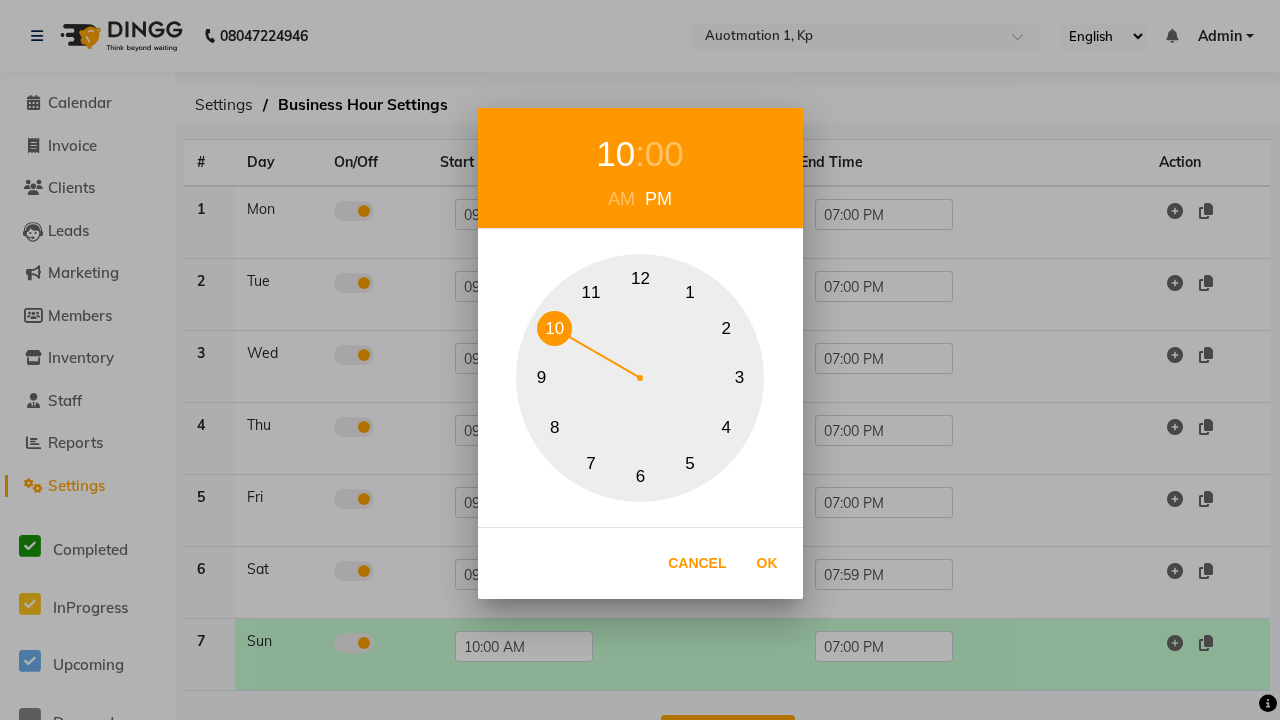 click on "00" at bounding box center (664, 154) 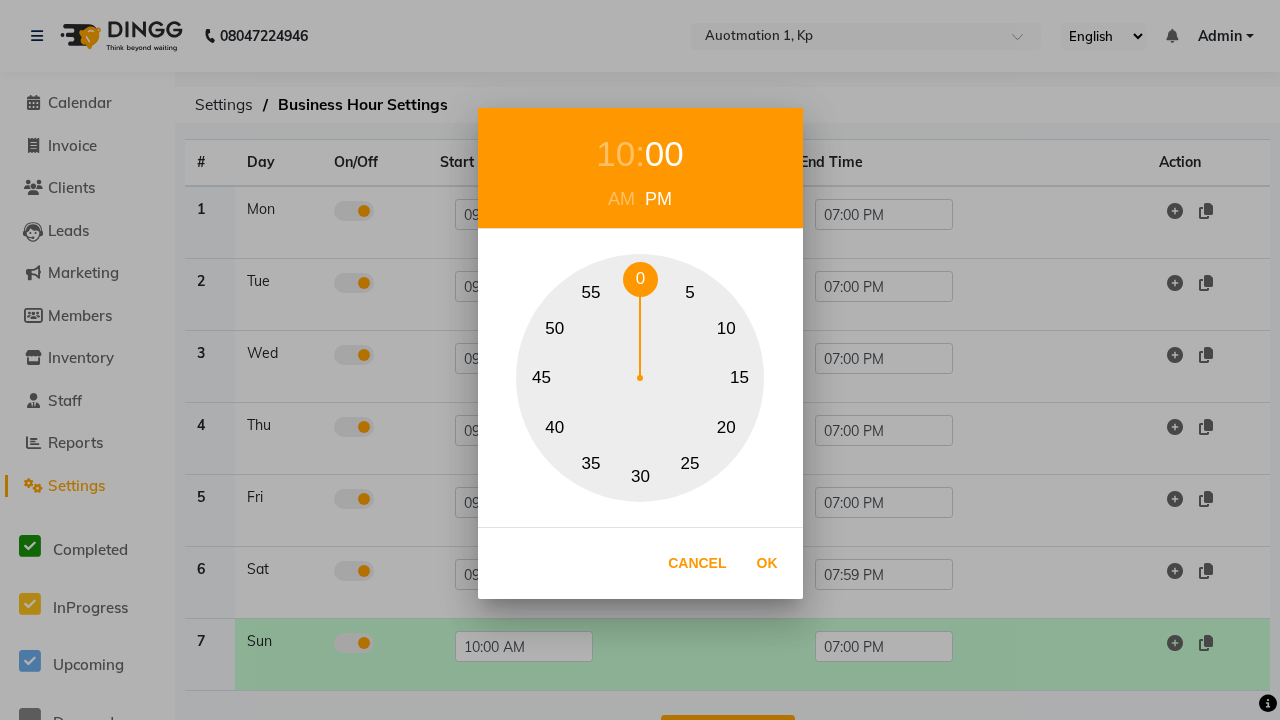 click on "0" at bounding box center [640, 279] 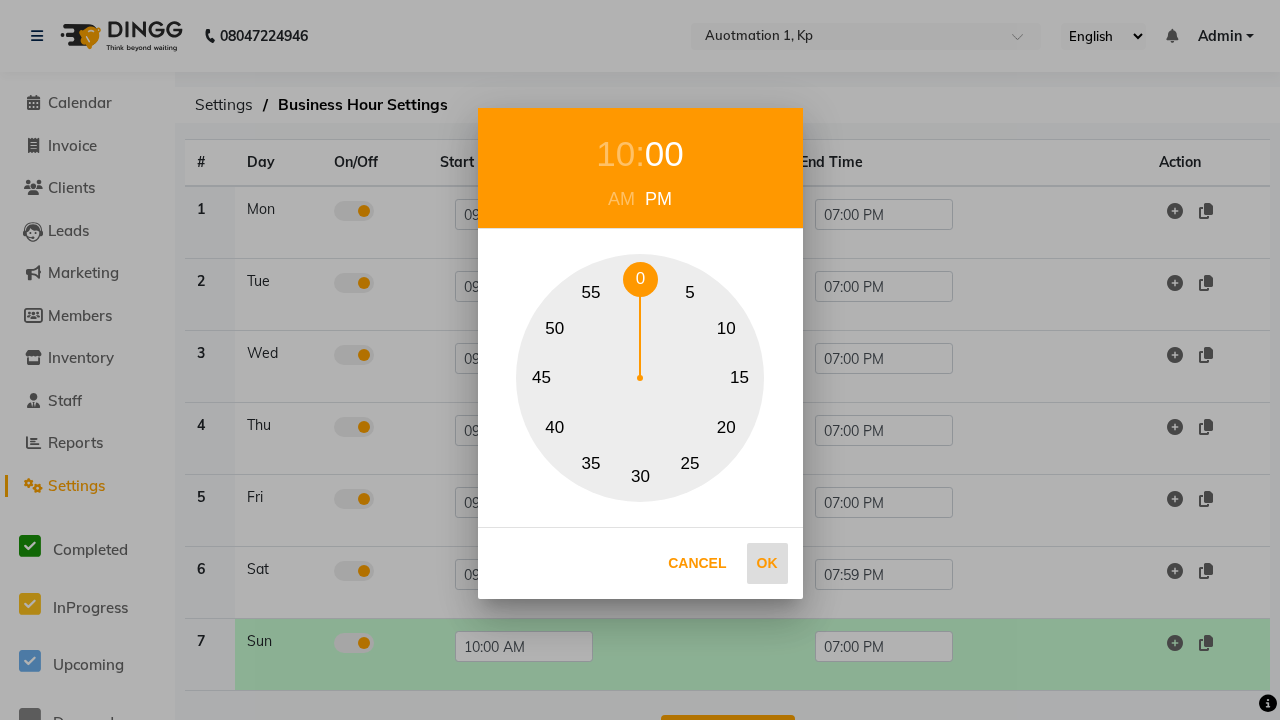 click on "Ok" at bounding box center [767, 563] 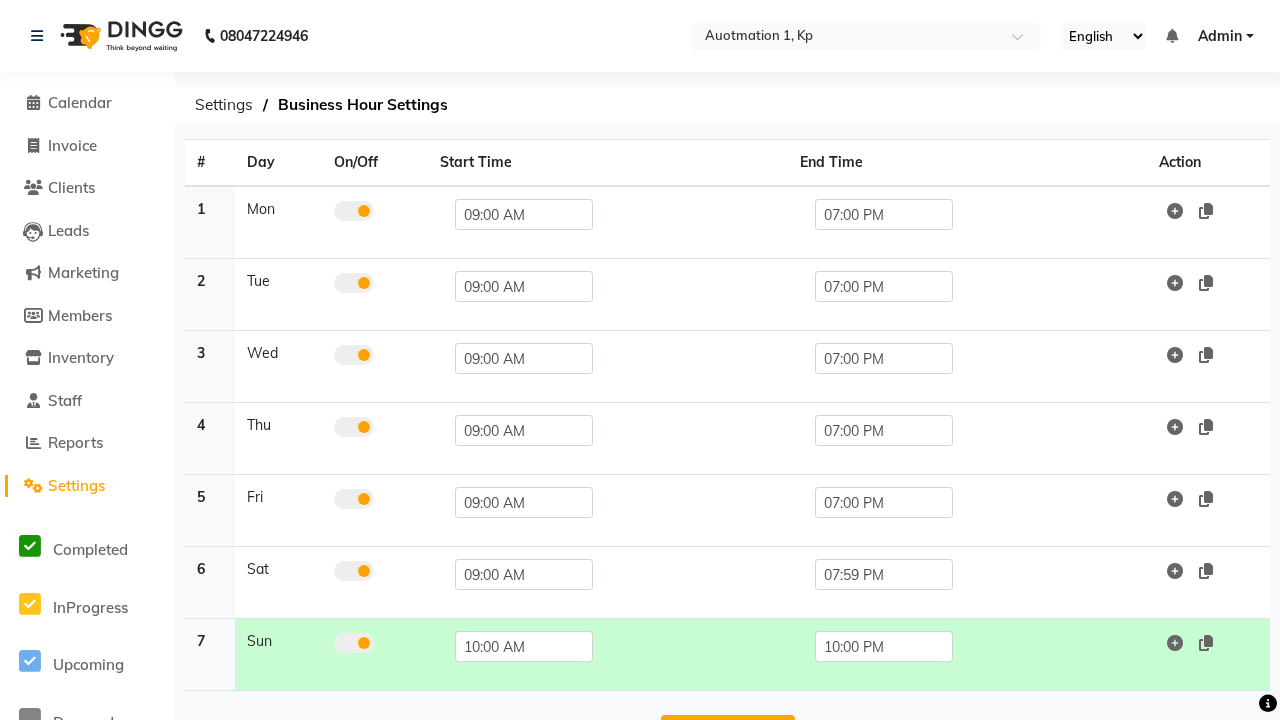 scroll, scrollTop: 33, scrollLeft: 0, axis: vertical 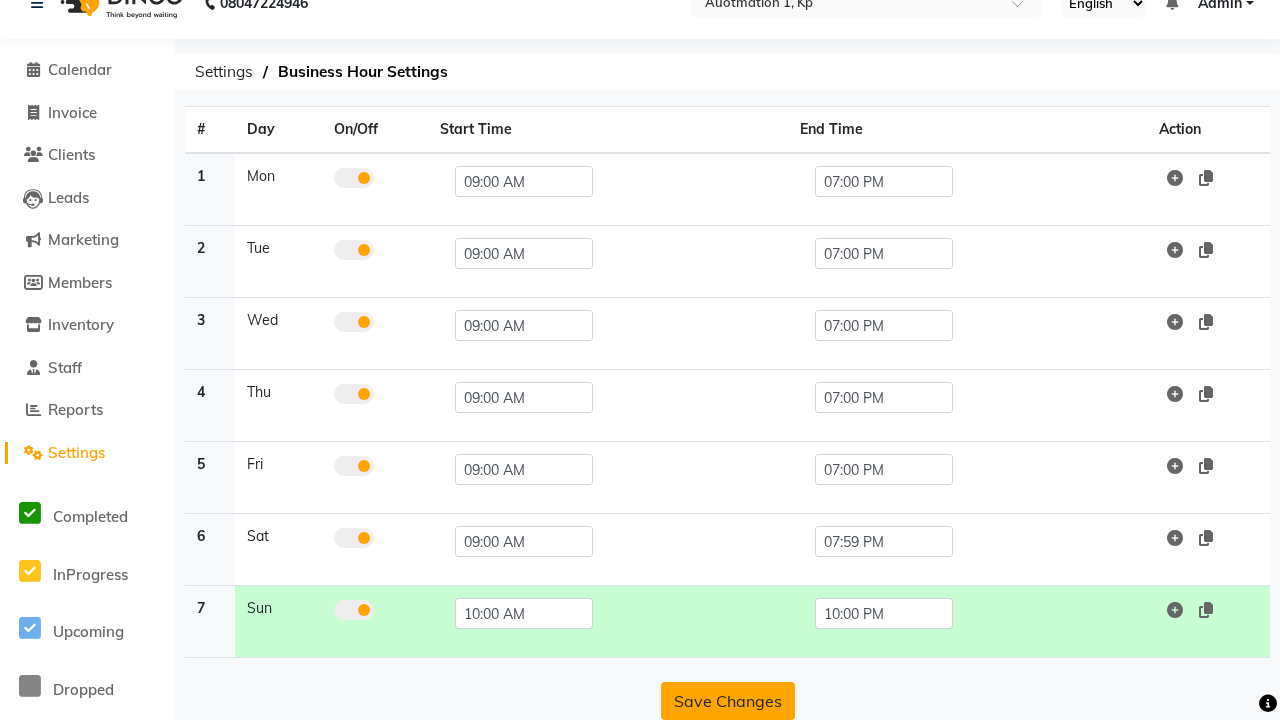 click on "Save Changes" 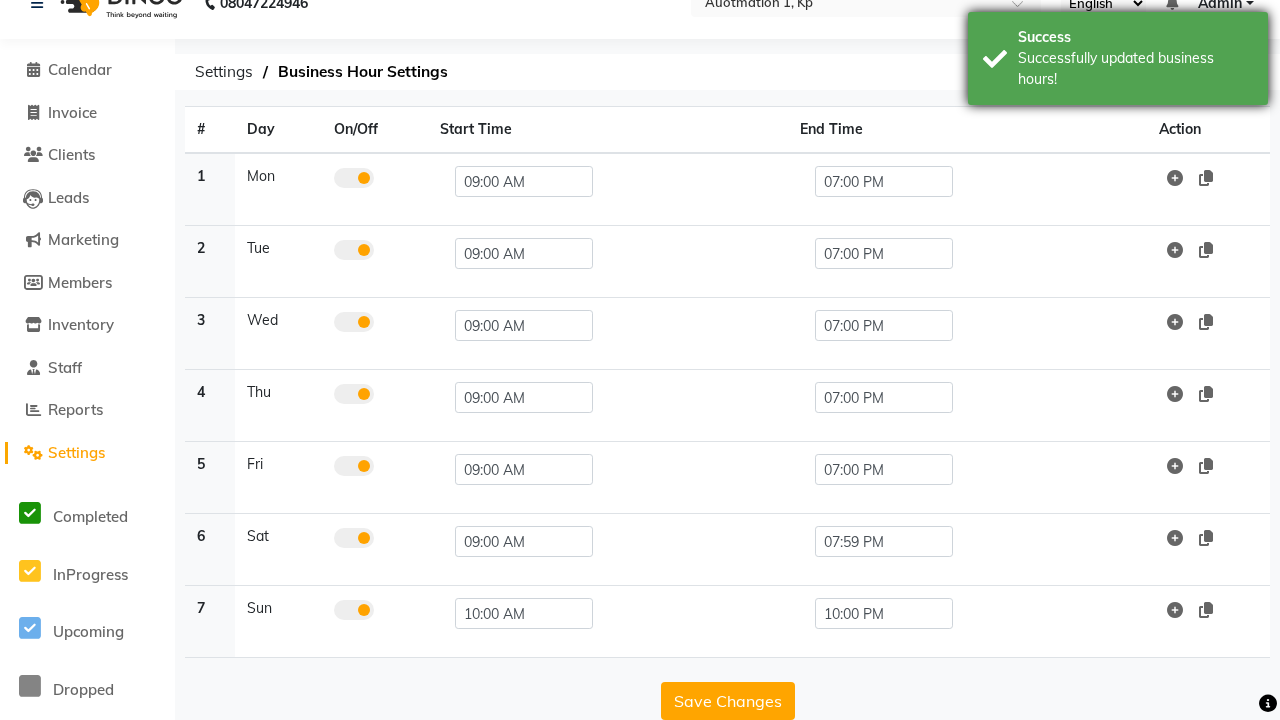 click on "Successfully updated business hours!" at bounding box center [1135, 69] 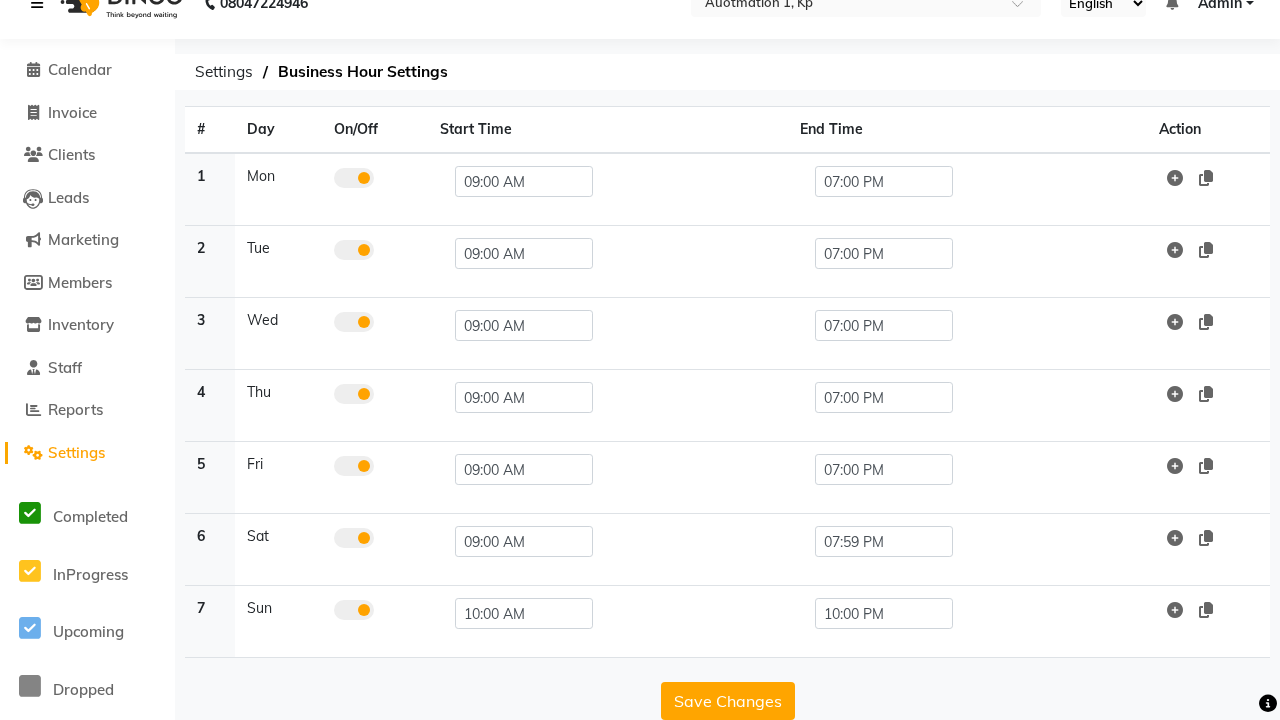 click at bounding box center (37, 3) 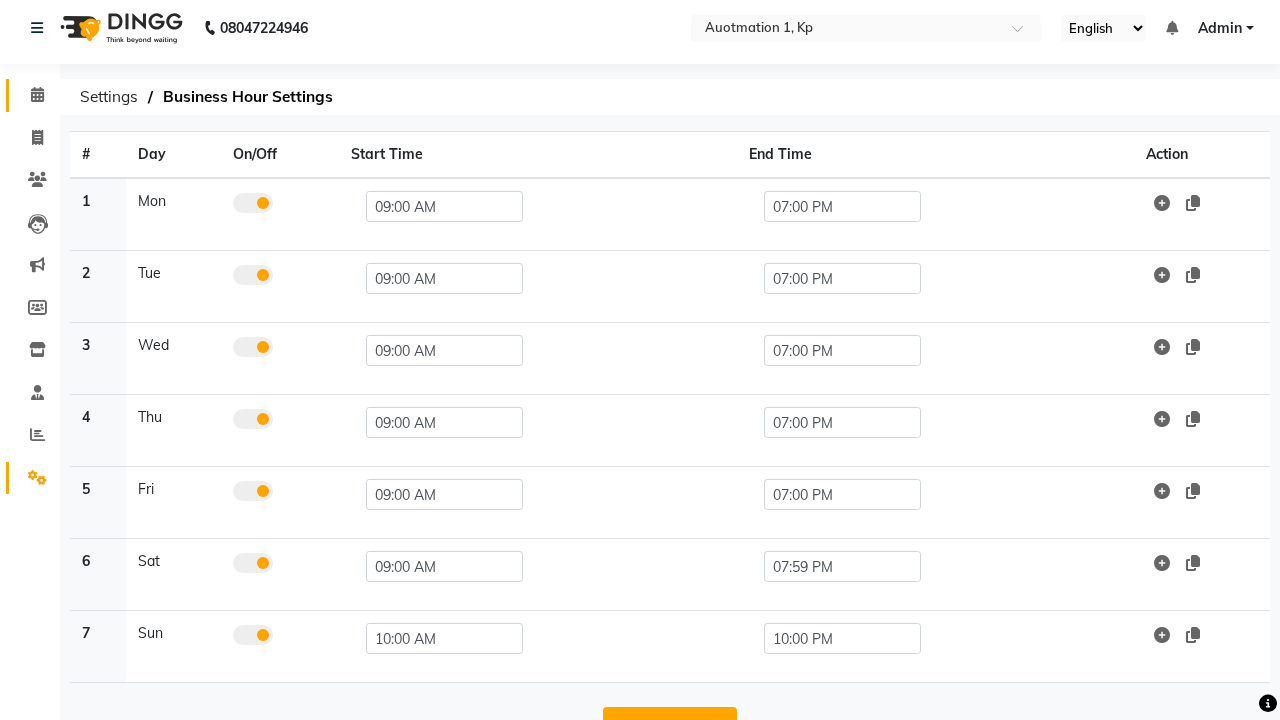 click 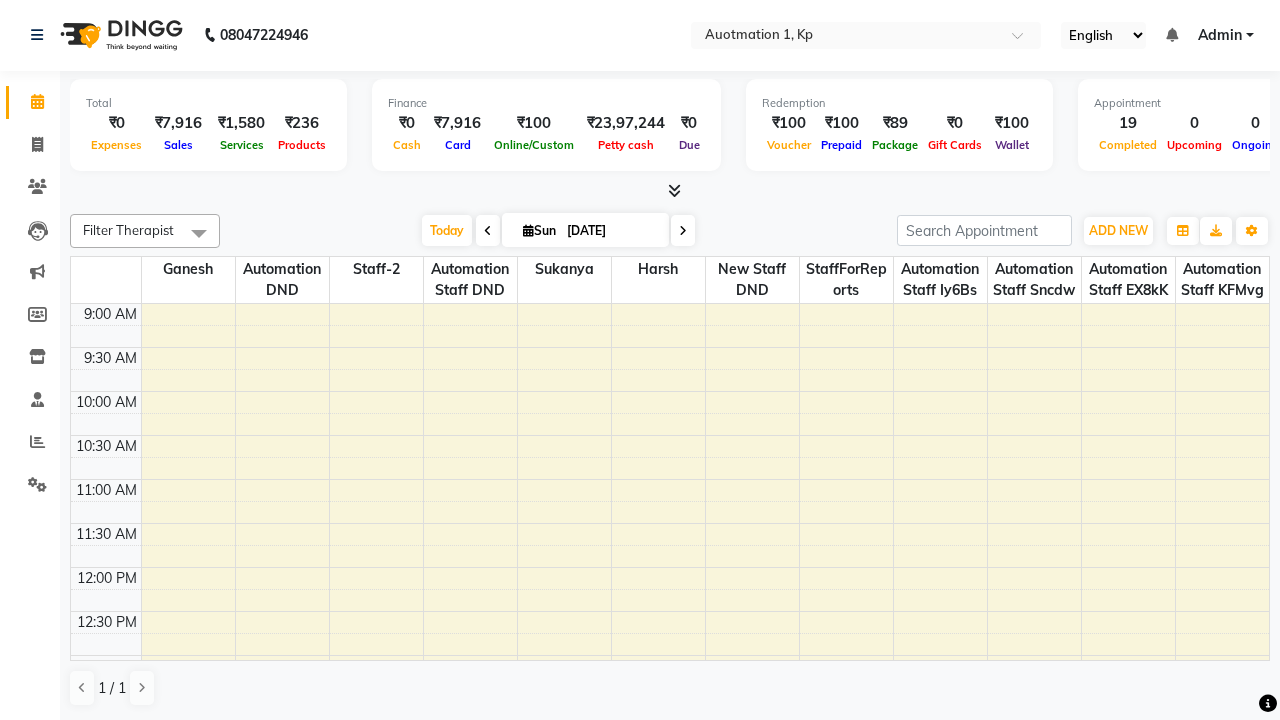 scroll, scrollTop: 0, scrollLeft: 0, axis: both 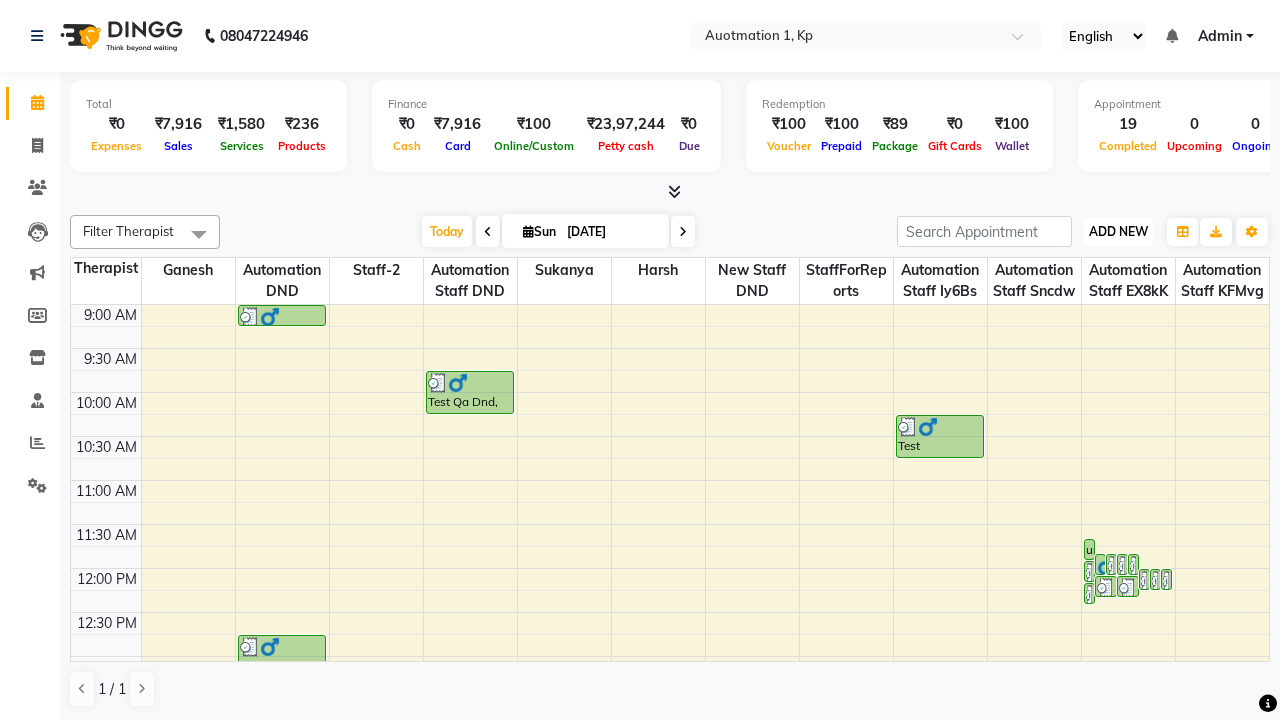 click on "ADD NEW" at bounding box center (1118, 231) 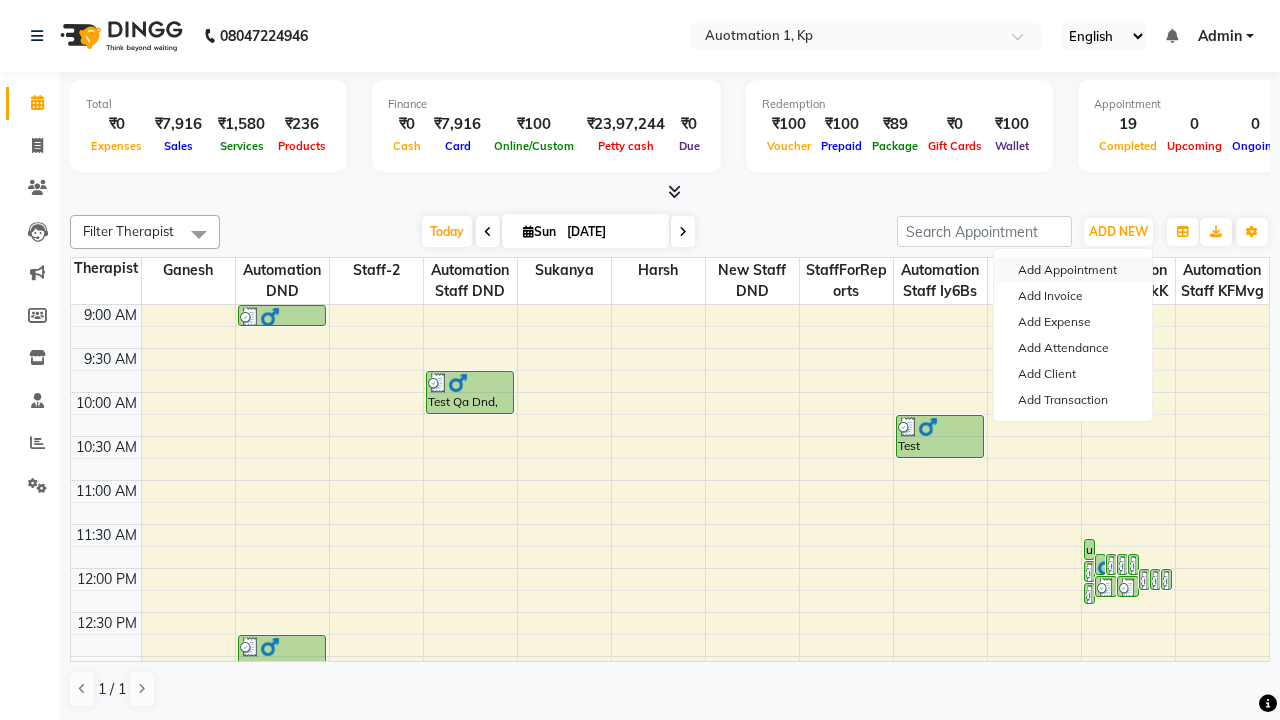 click on "Add Appointment" at bounding box center [1073, 270] 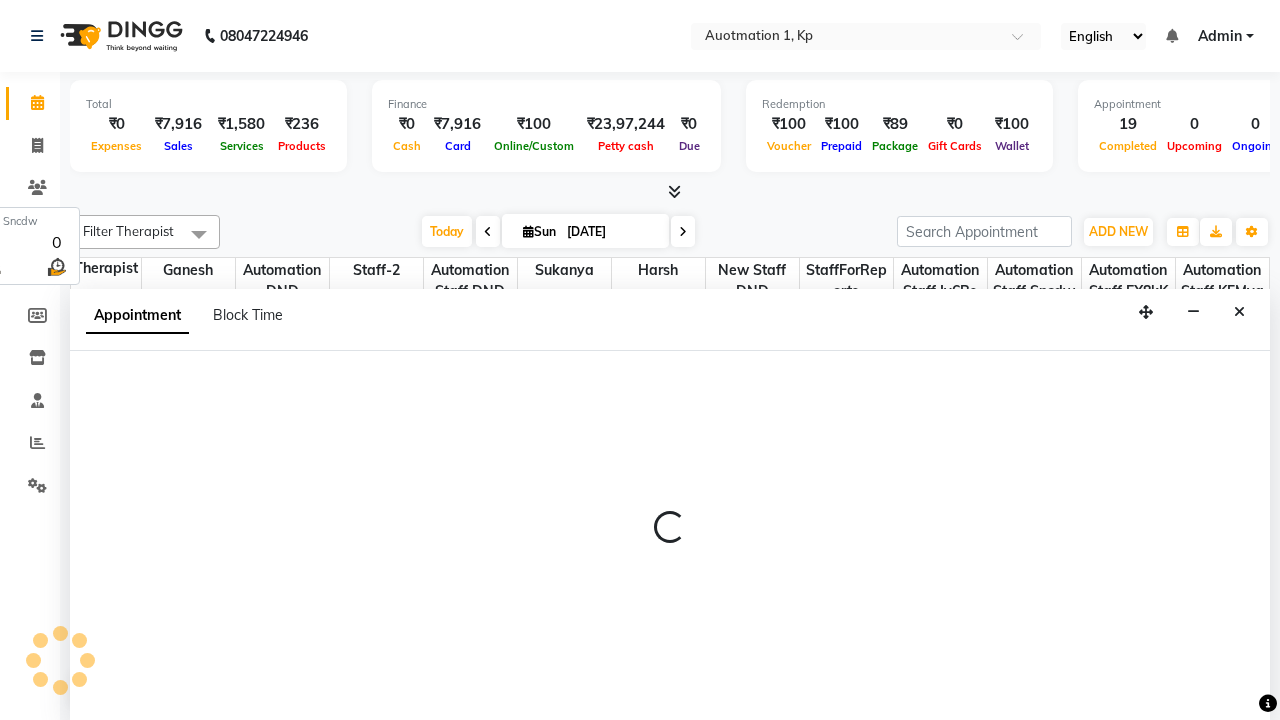 select on "tentative" 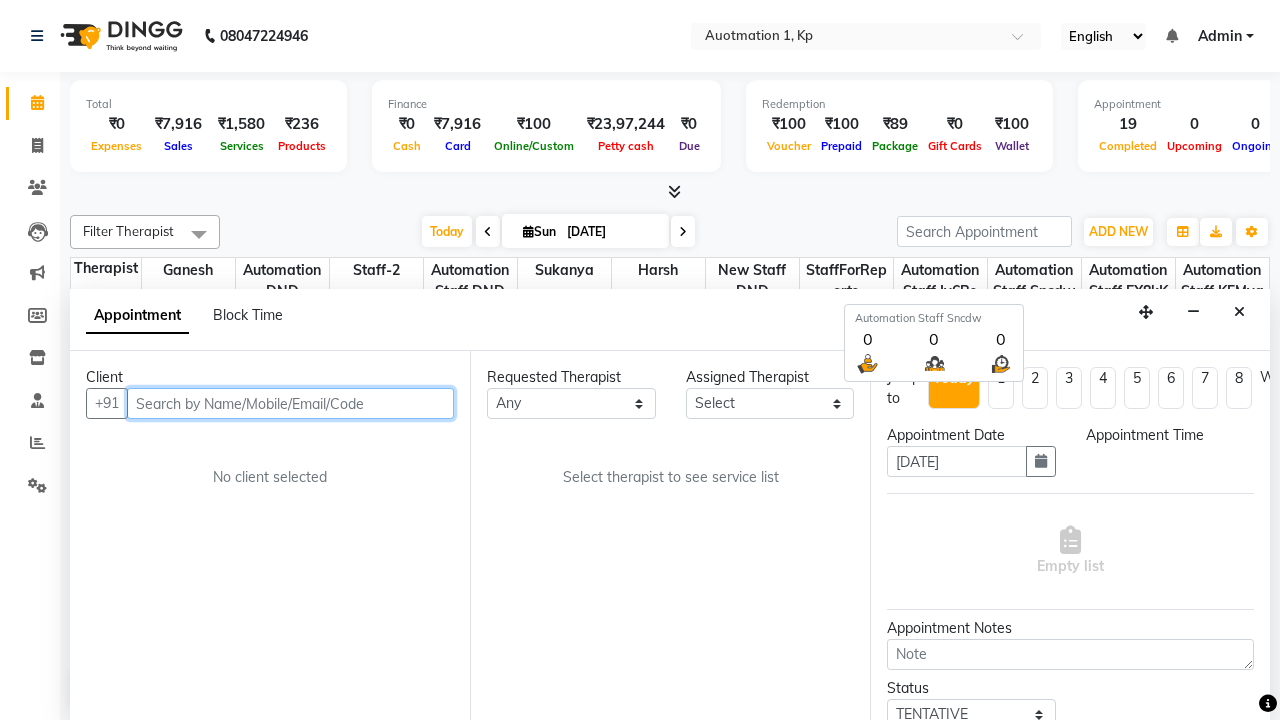 select on "600" 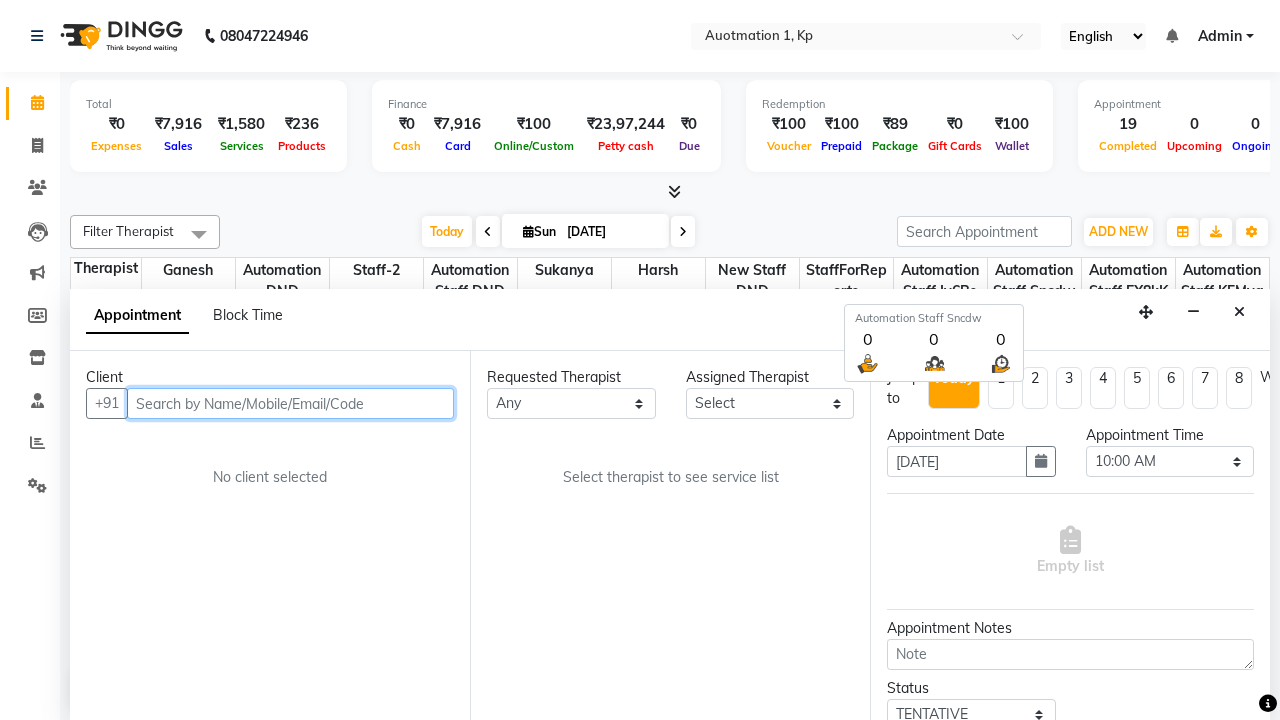 scroll, scrollTop: 1, scrollLeft: 0, axis: vertical 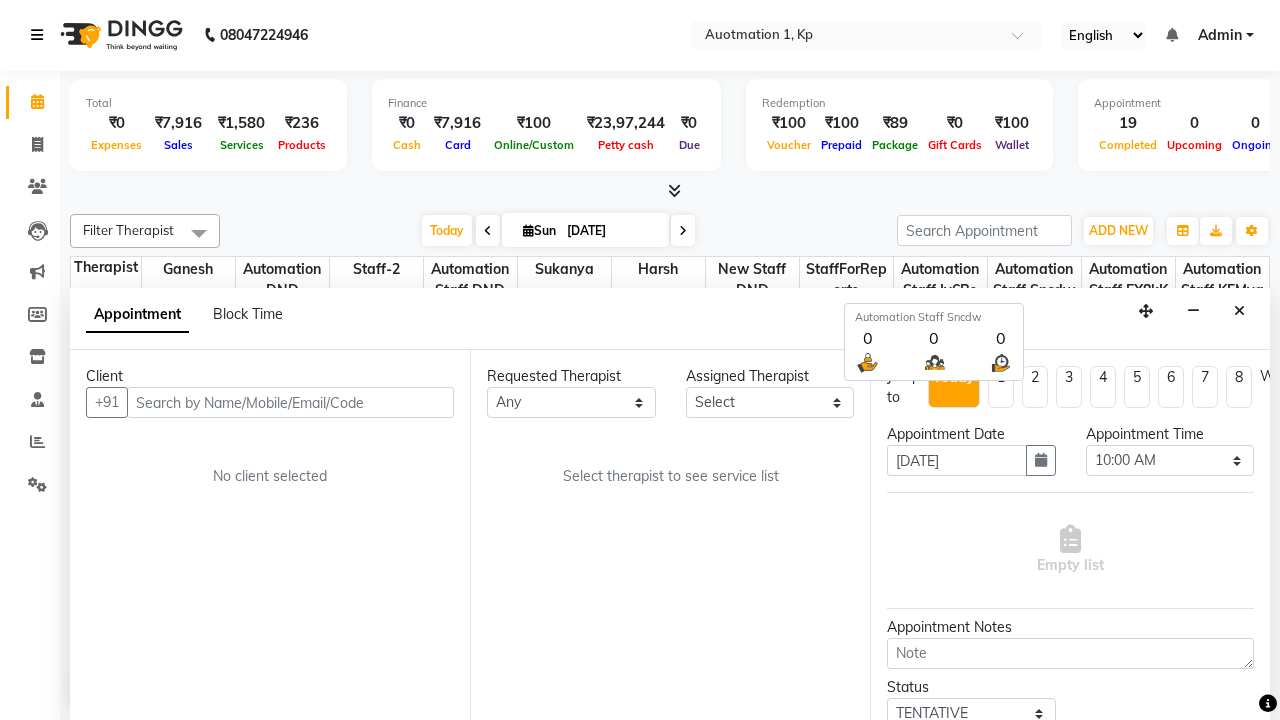 click at bounding box center (37, 35) 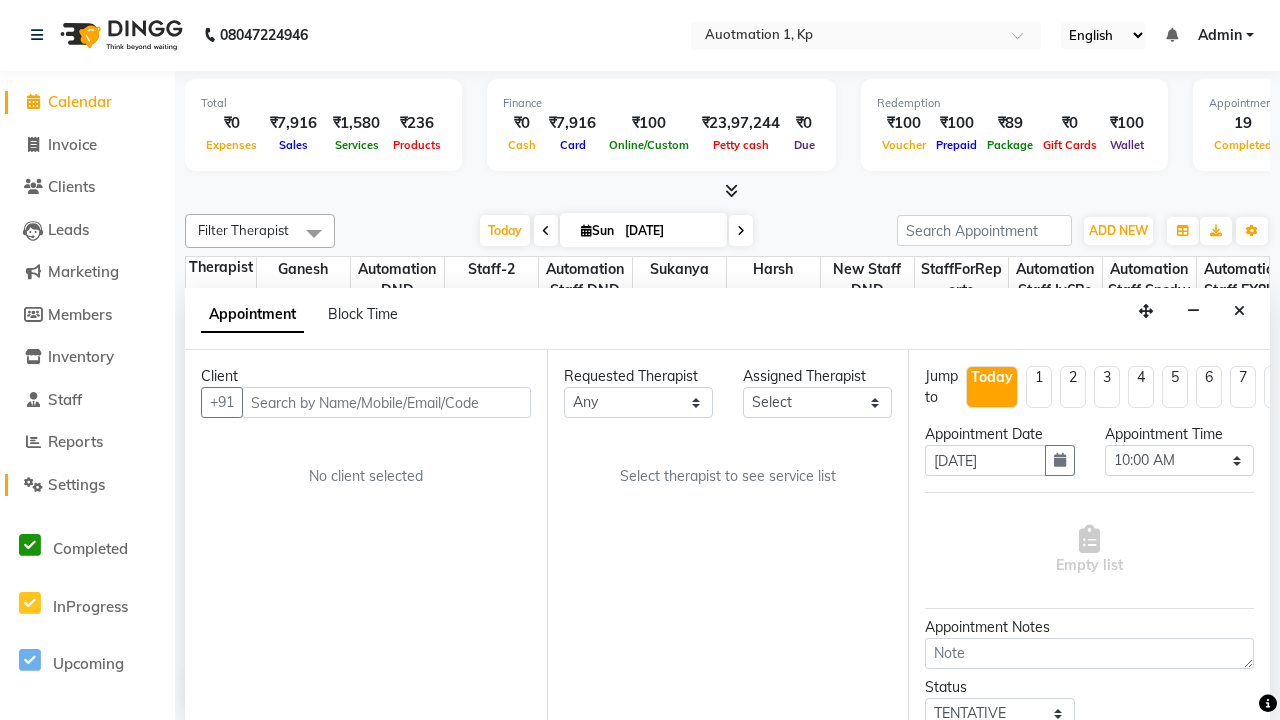 click on "Settings" 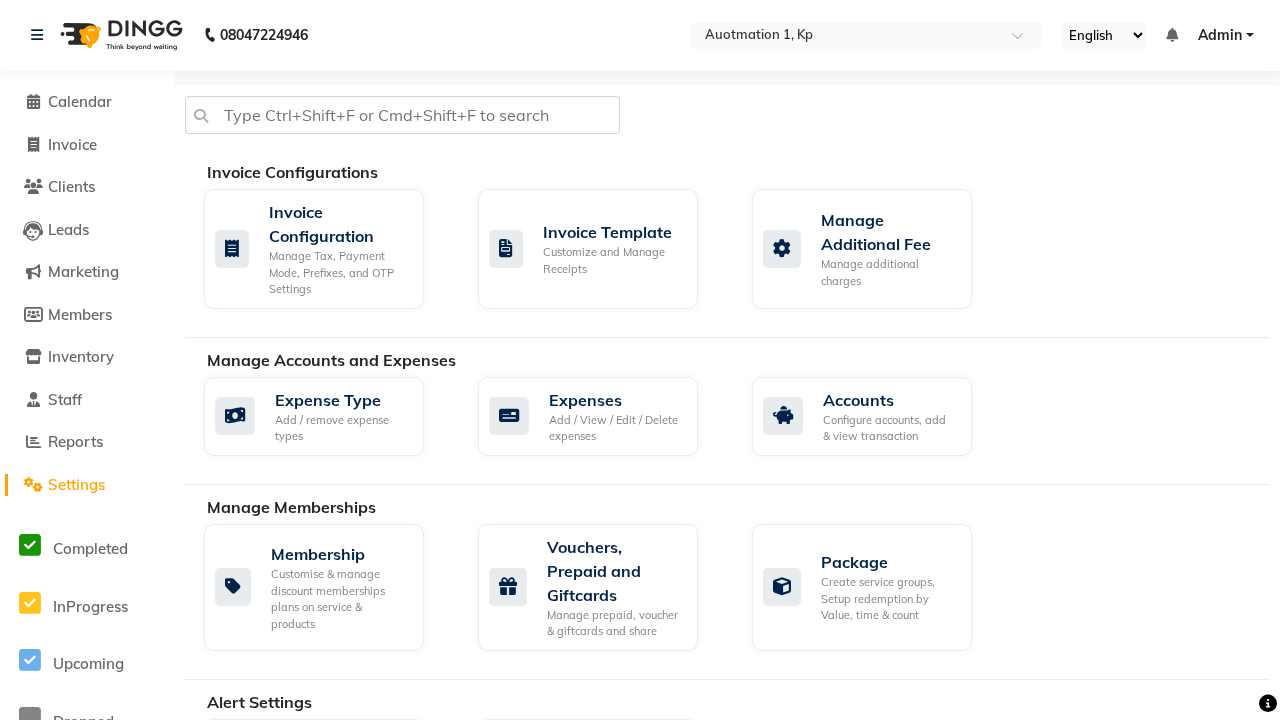 scroll, scrollTop: 0, scrollLeft: 0, axis: both 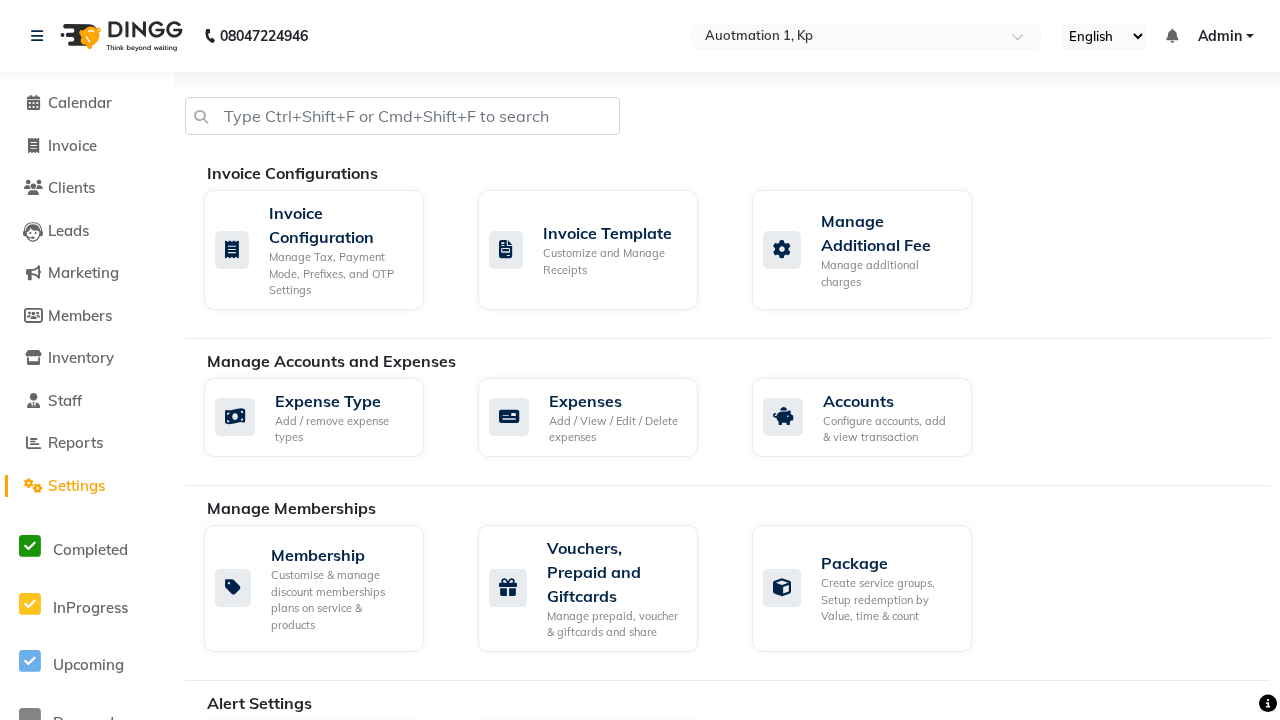 click on "Business Hours" 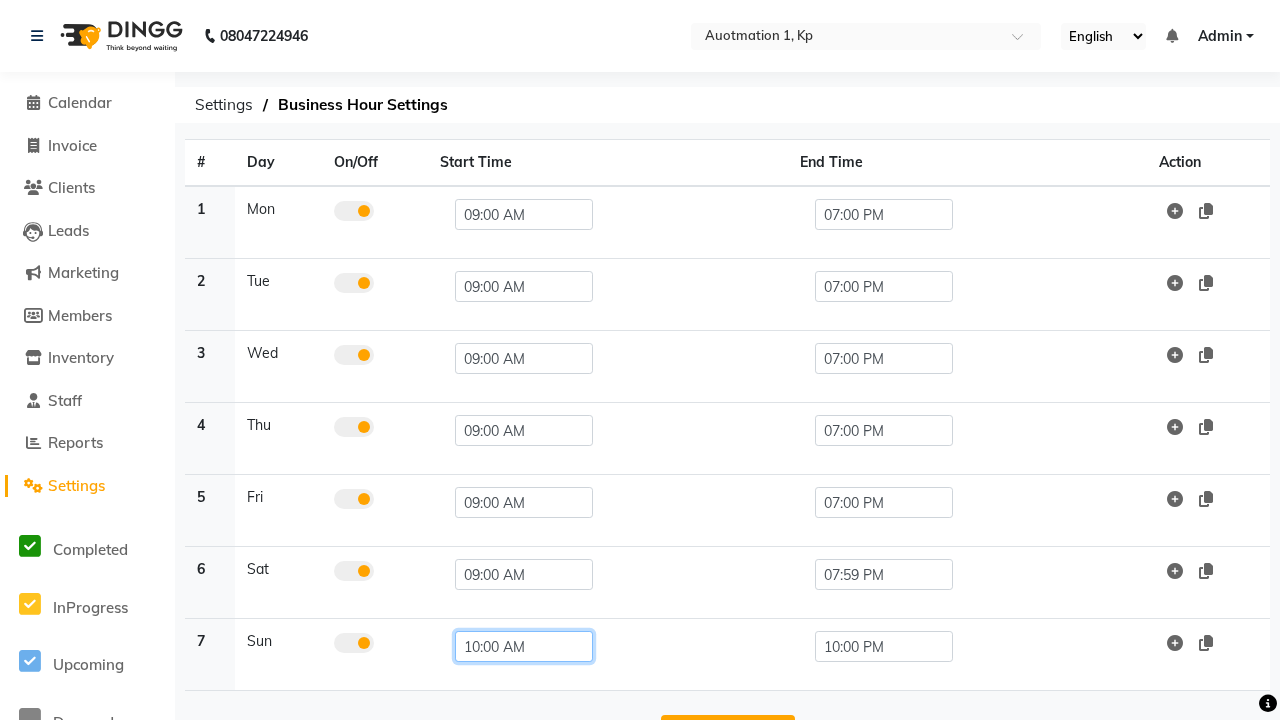 click on "10:00 AM" 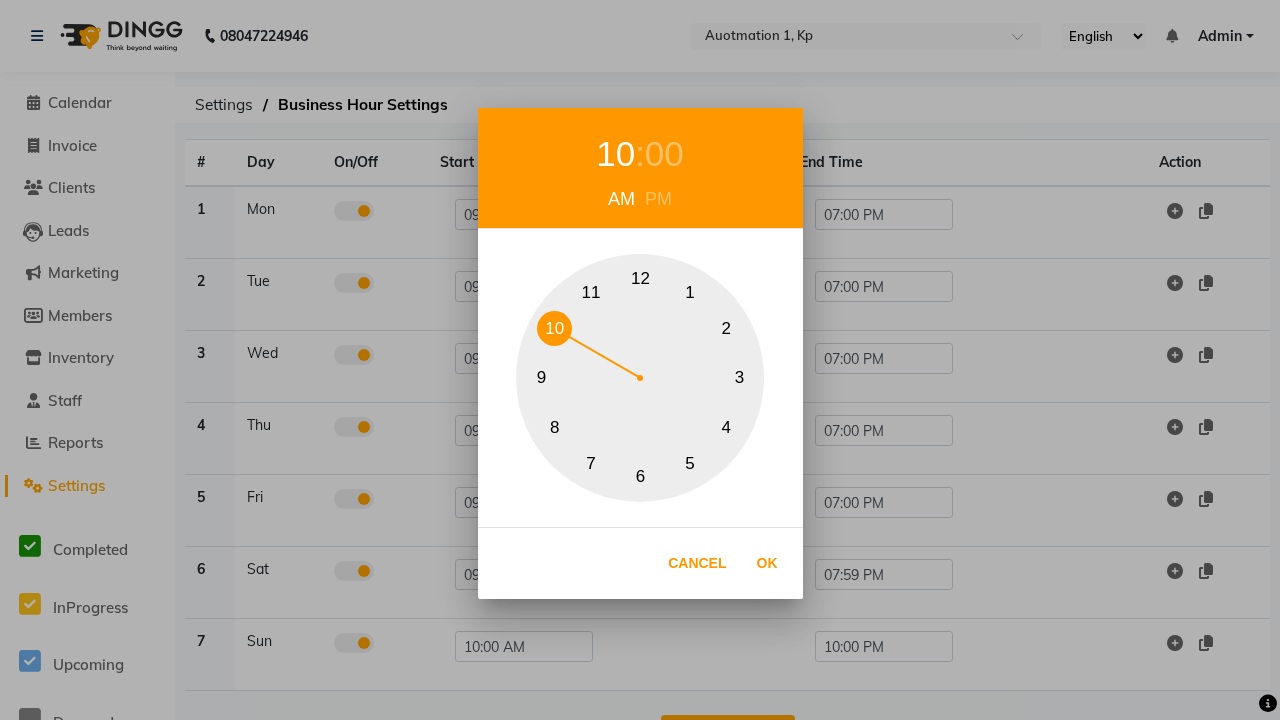 click on "9" at bounding box center [541, 378] 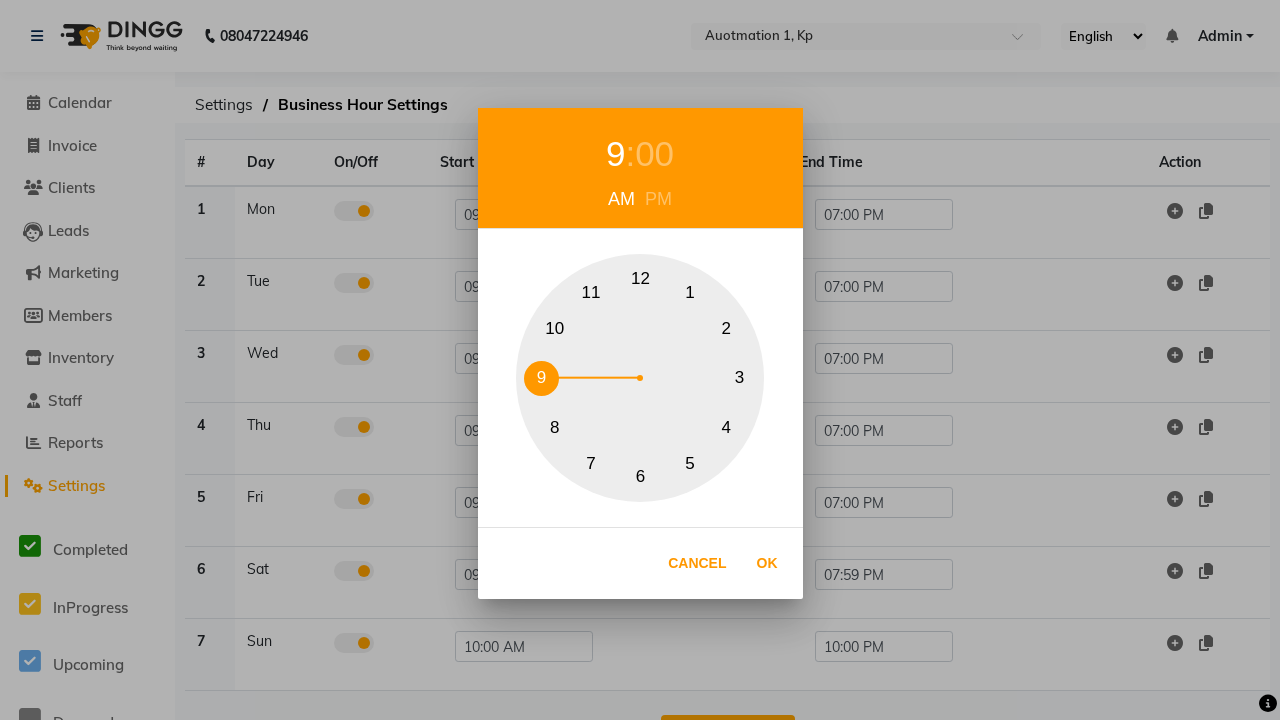 click on "00" at bounding box center [654, 154] 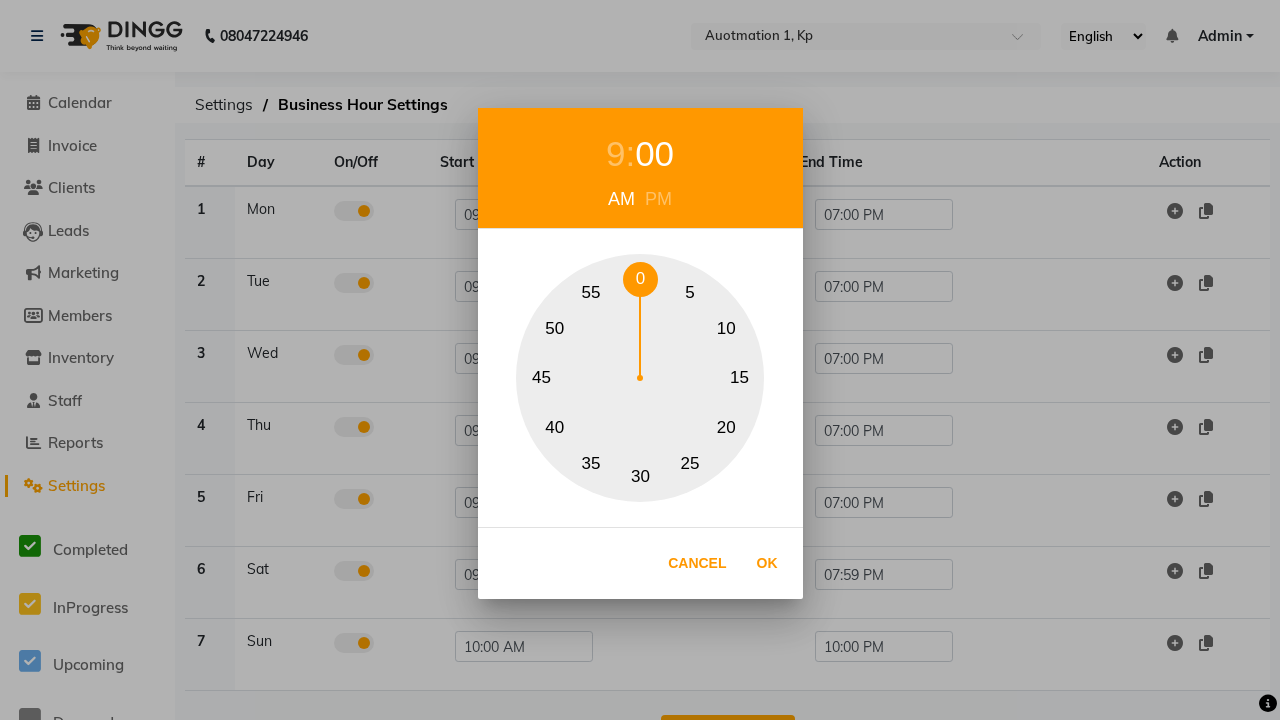 click on "0" at bounding box center [640, 279] 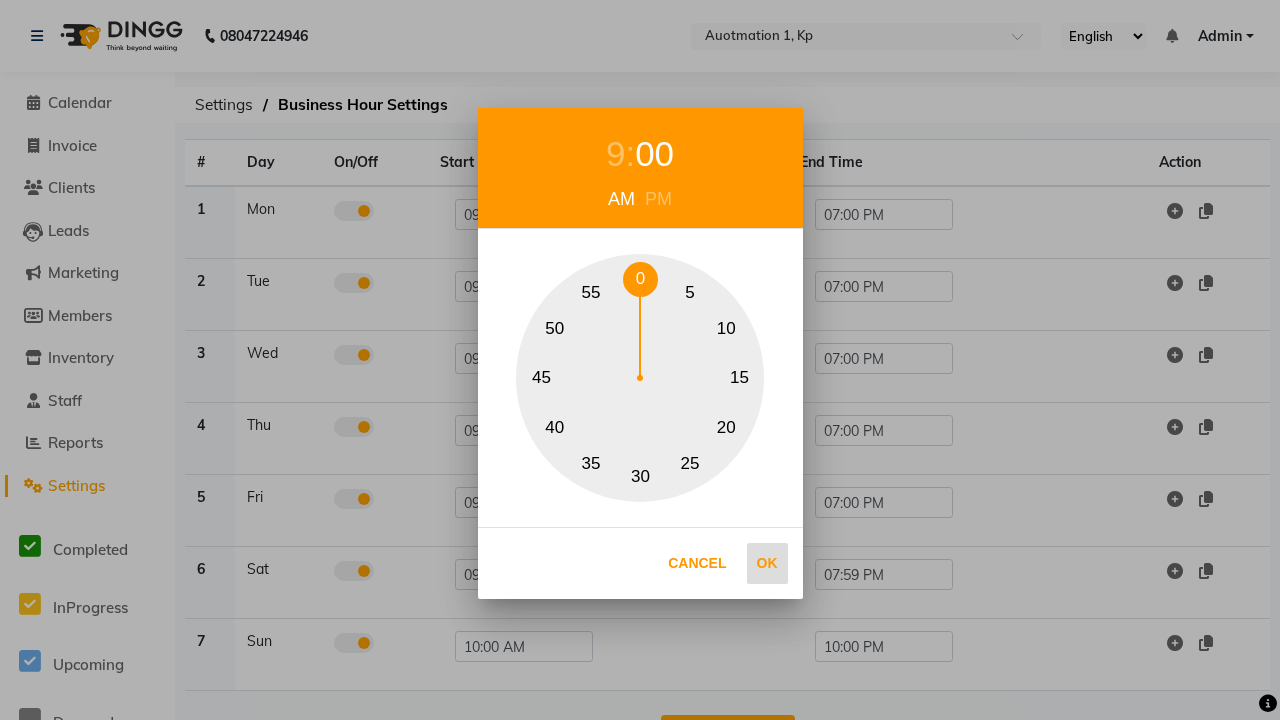 click on "Ok" at bounding box center [767, 563] 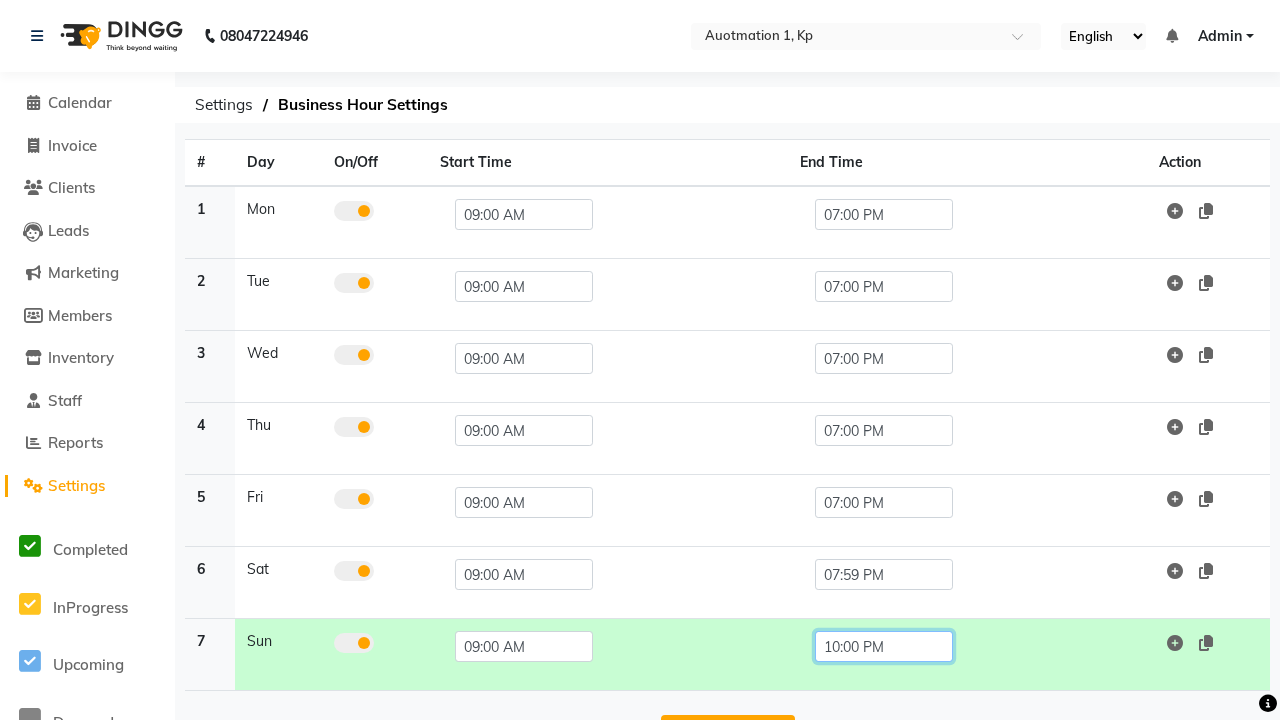 click on "10:00 PM" 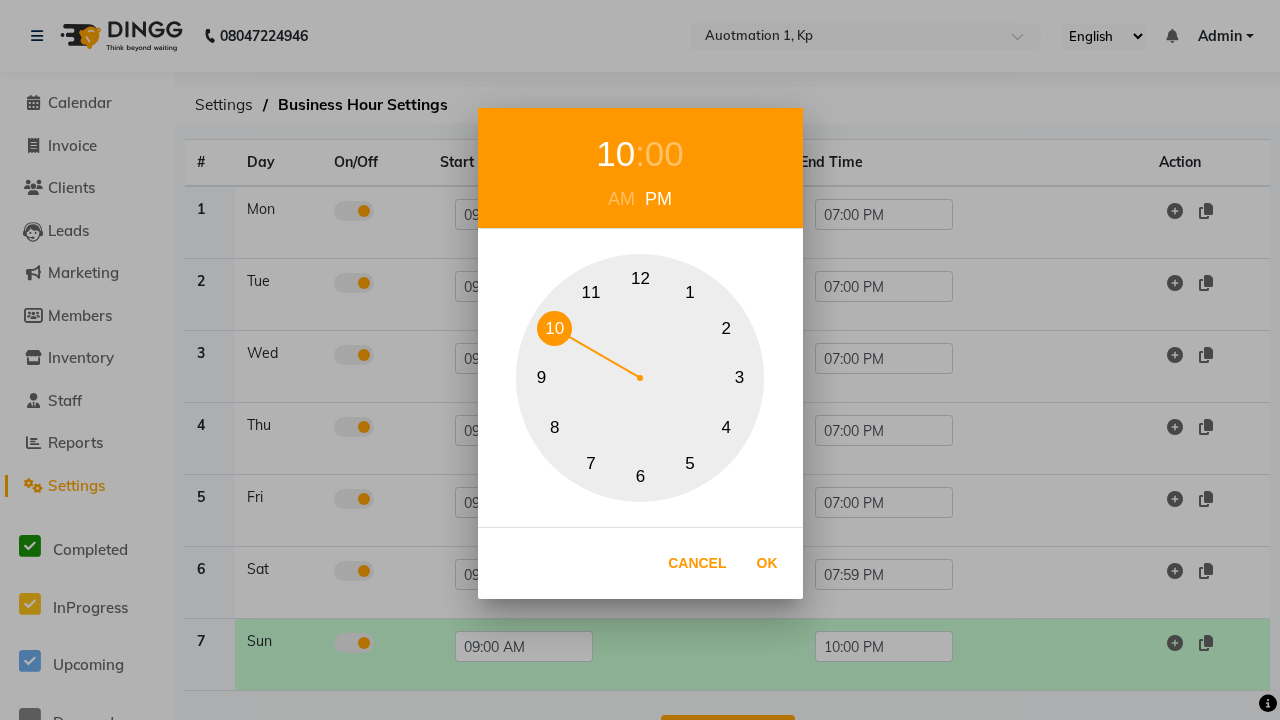click on "7" at bounding box center (591, 463) 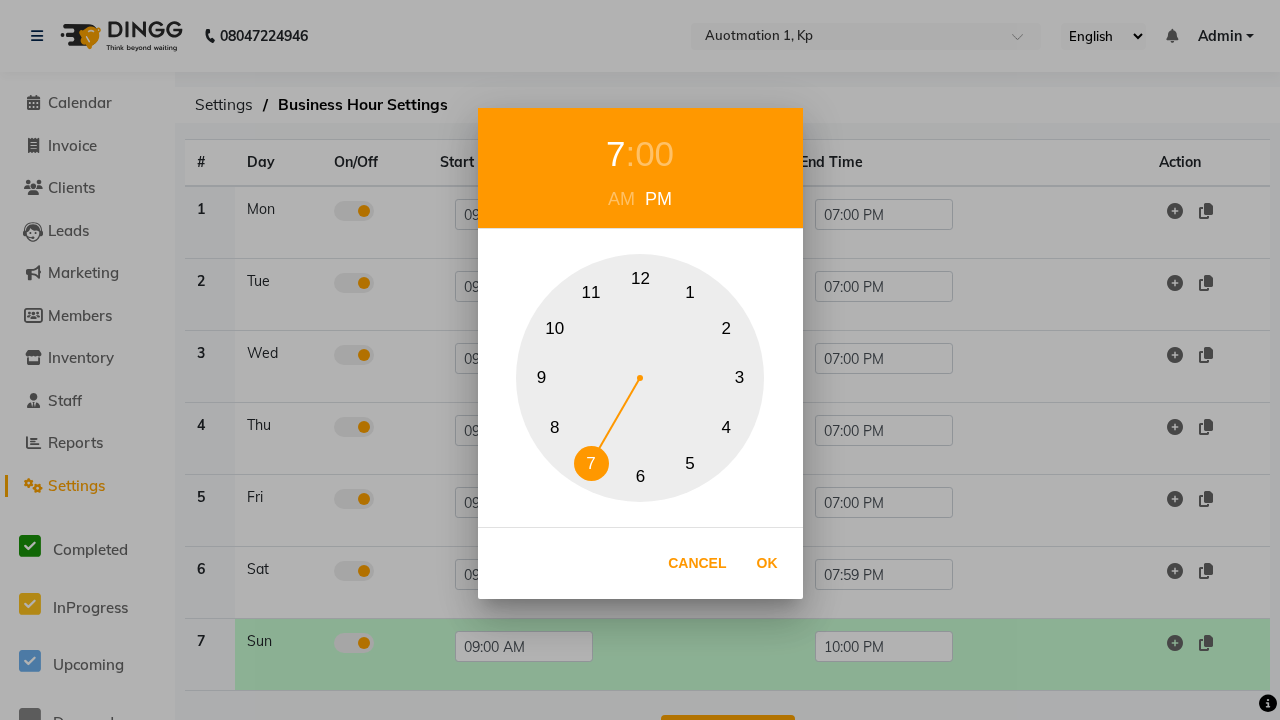 click on "00" at bounding box center [654, 154] 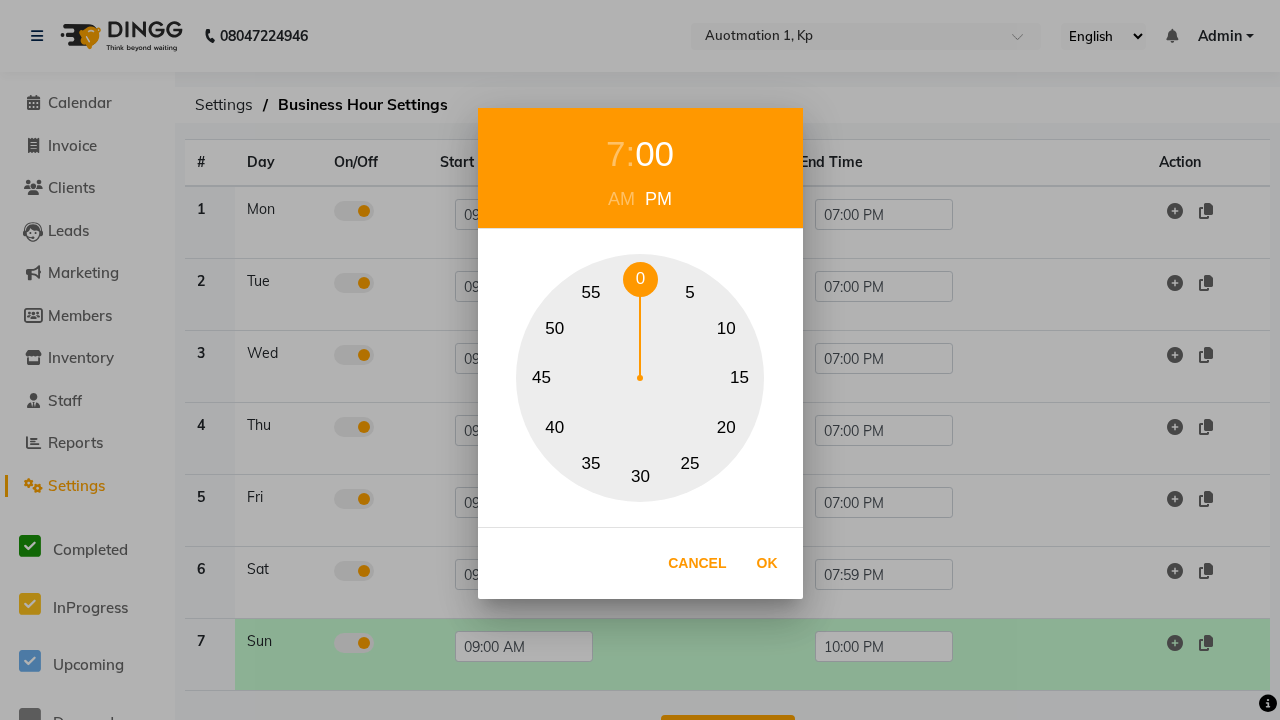 click on "0" at bounding box center (640, 279) 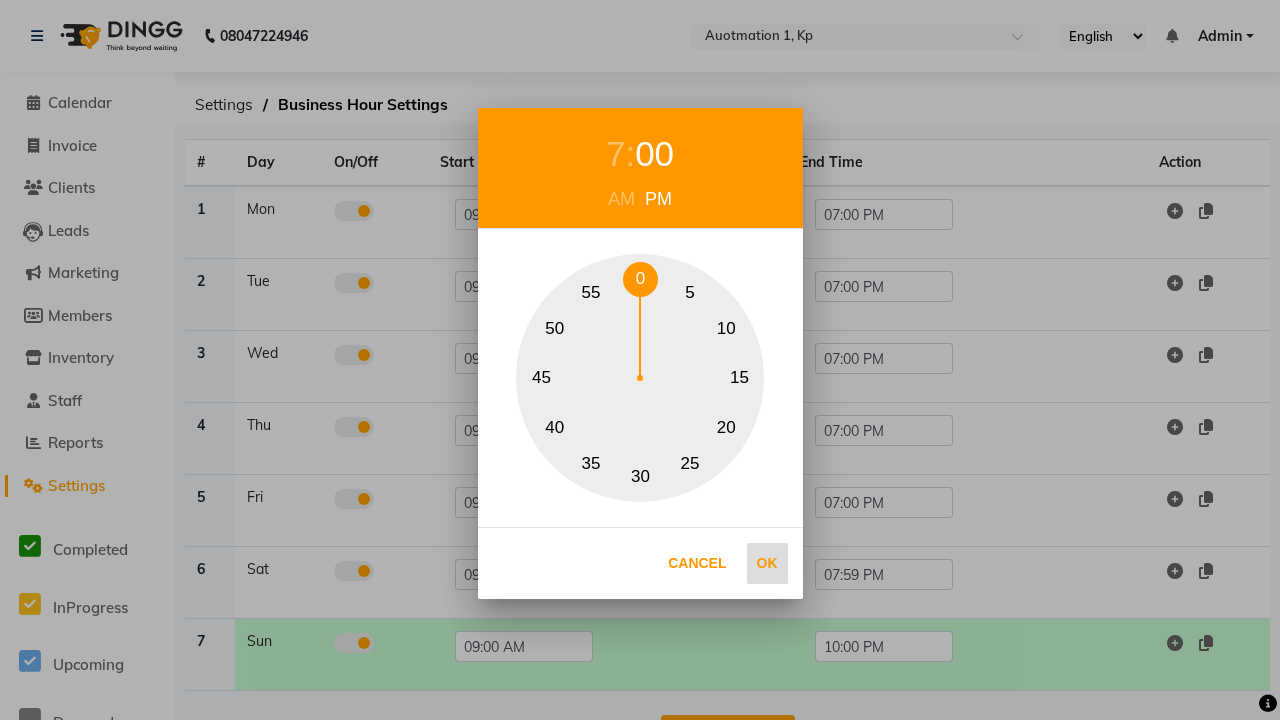 click on "Ok" at bounding box center (767, 563) 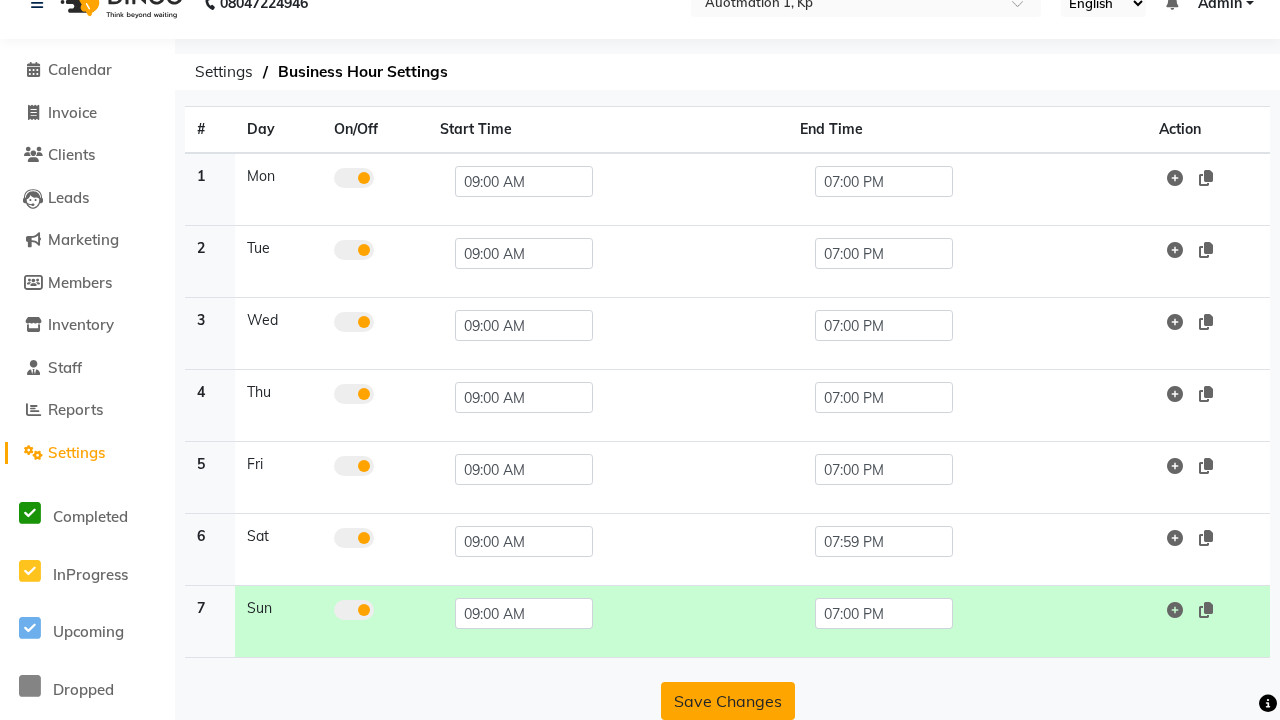 click on "Save Changes" 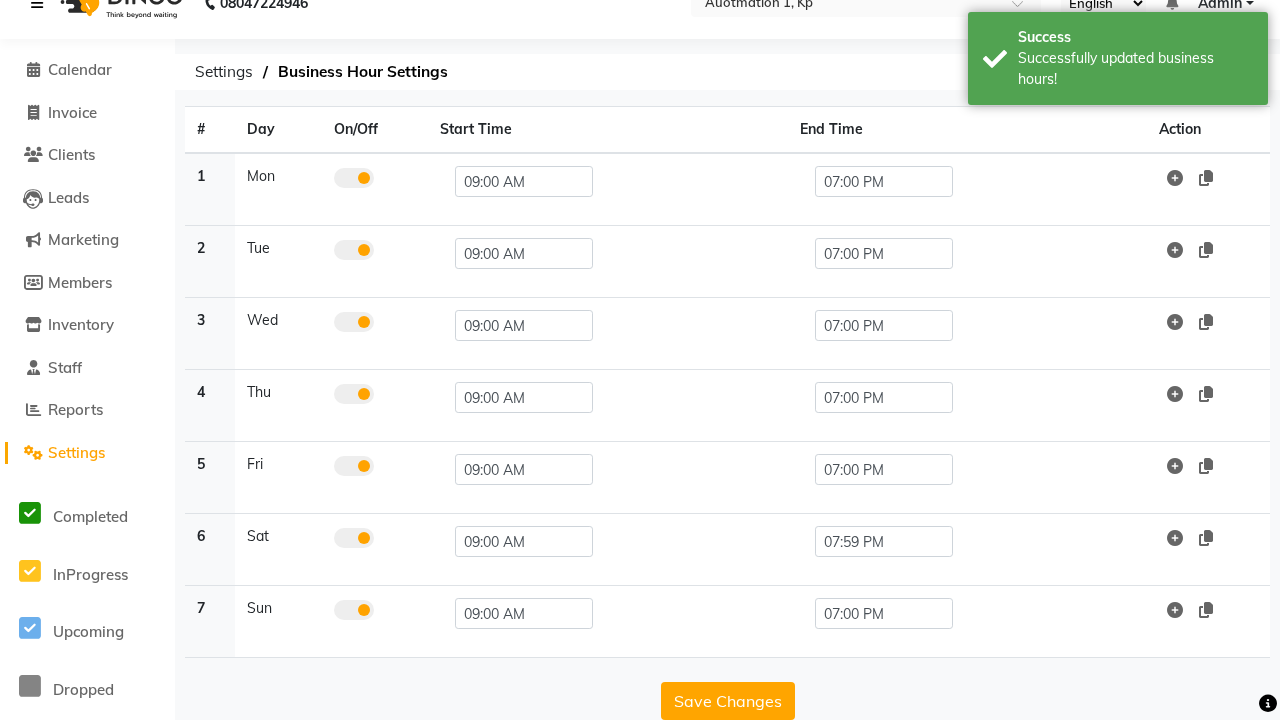 click at bounding box center (37, 3) 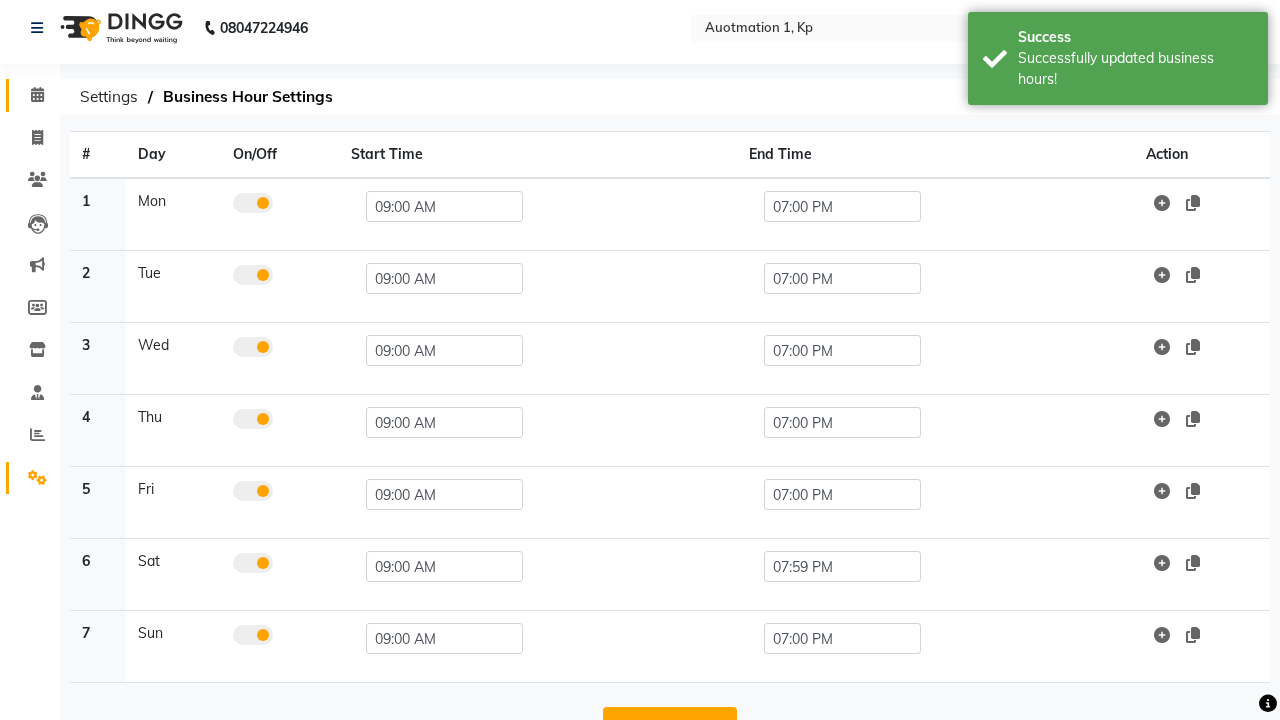 click 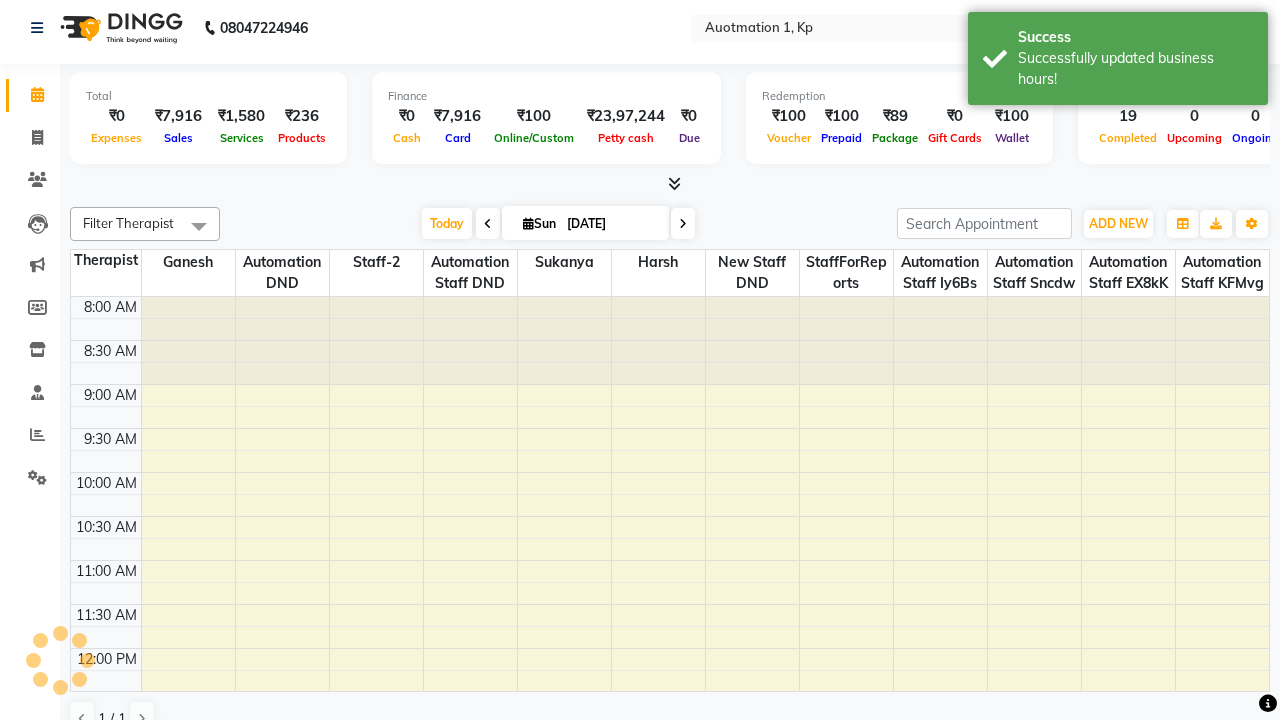 scroll, scrollTop: 0, scrollLeft: 0, axis: both 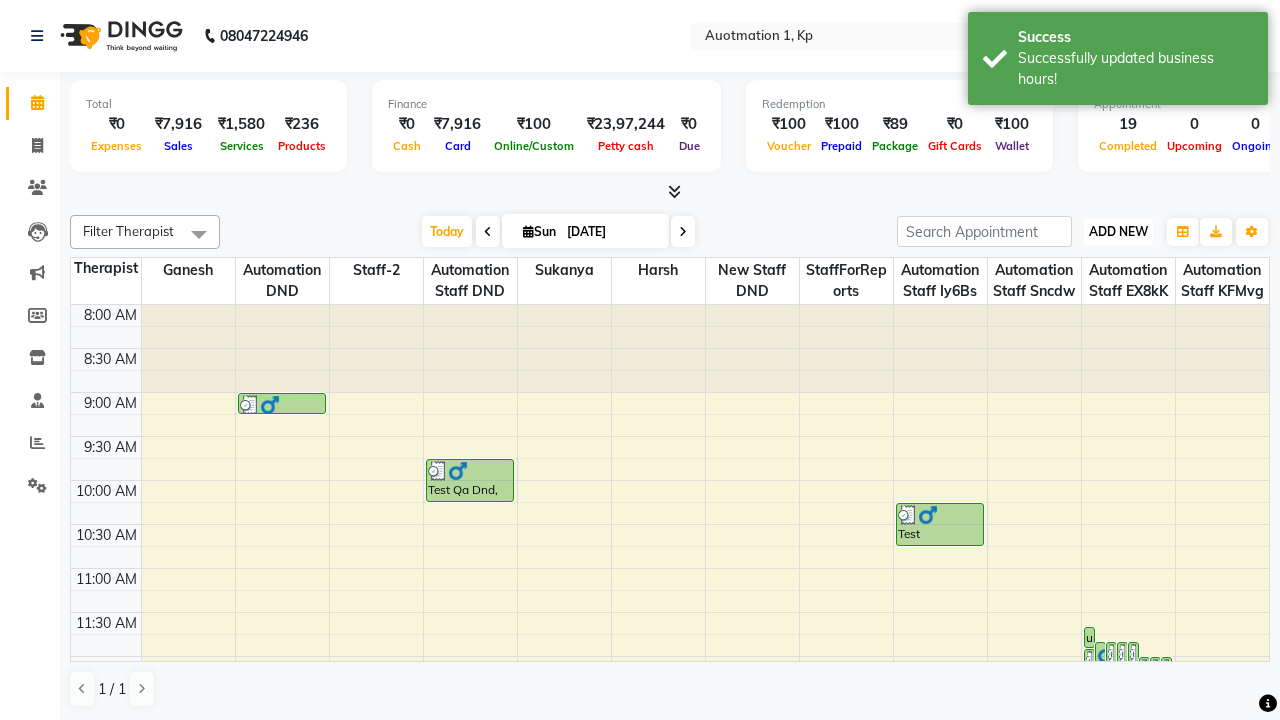 click on "ADD NEW" at bounding box center [1118, 231] 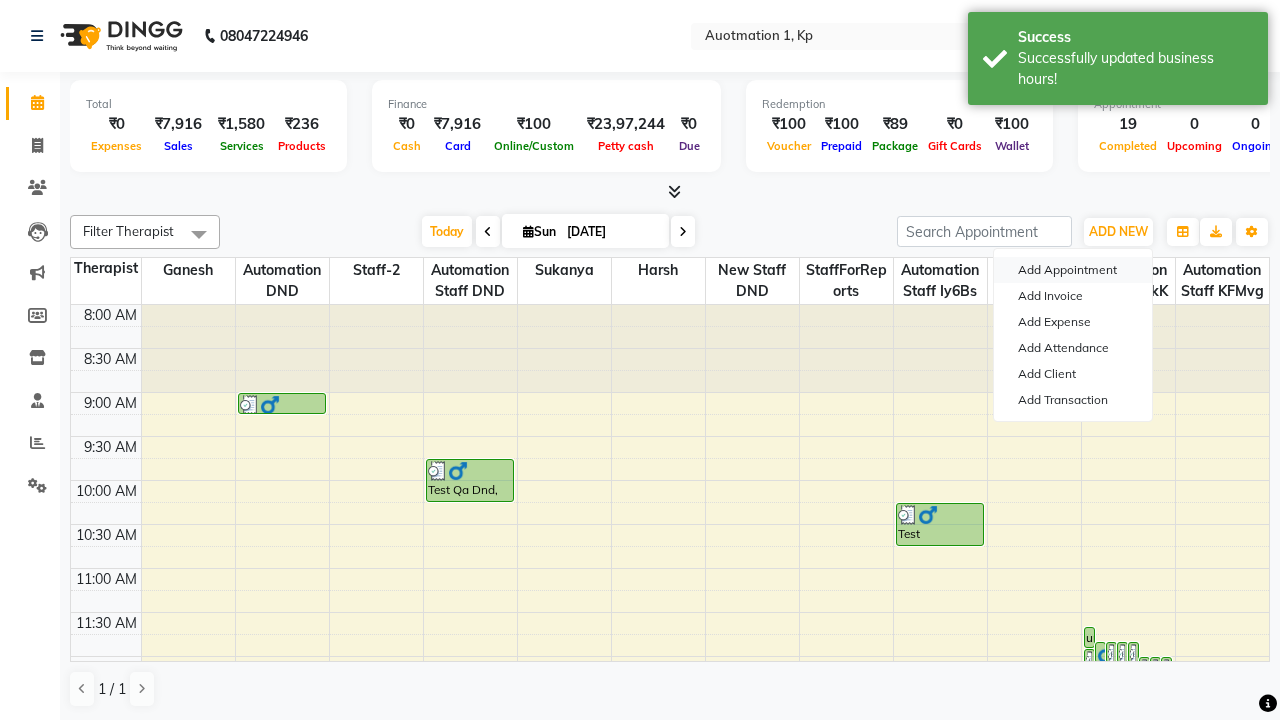 click on "Add Appointment" at bounding box center [1073, 270] 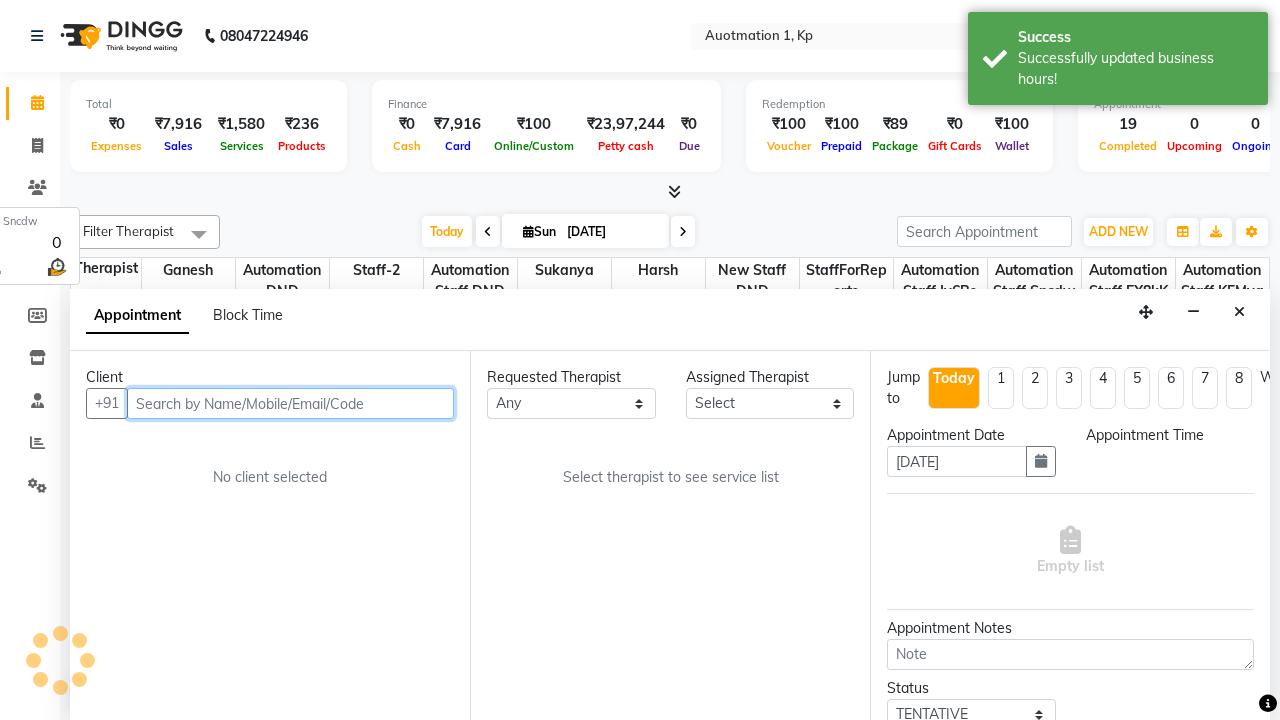 scroll, scrollTop: 1, scrollLeft: 0, axis: vertical 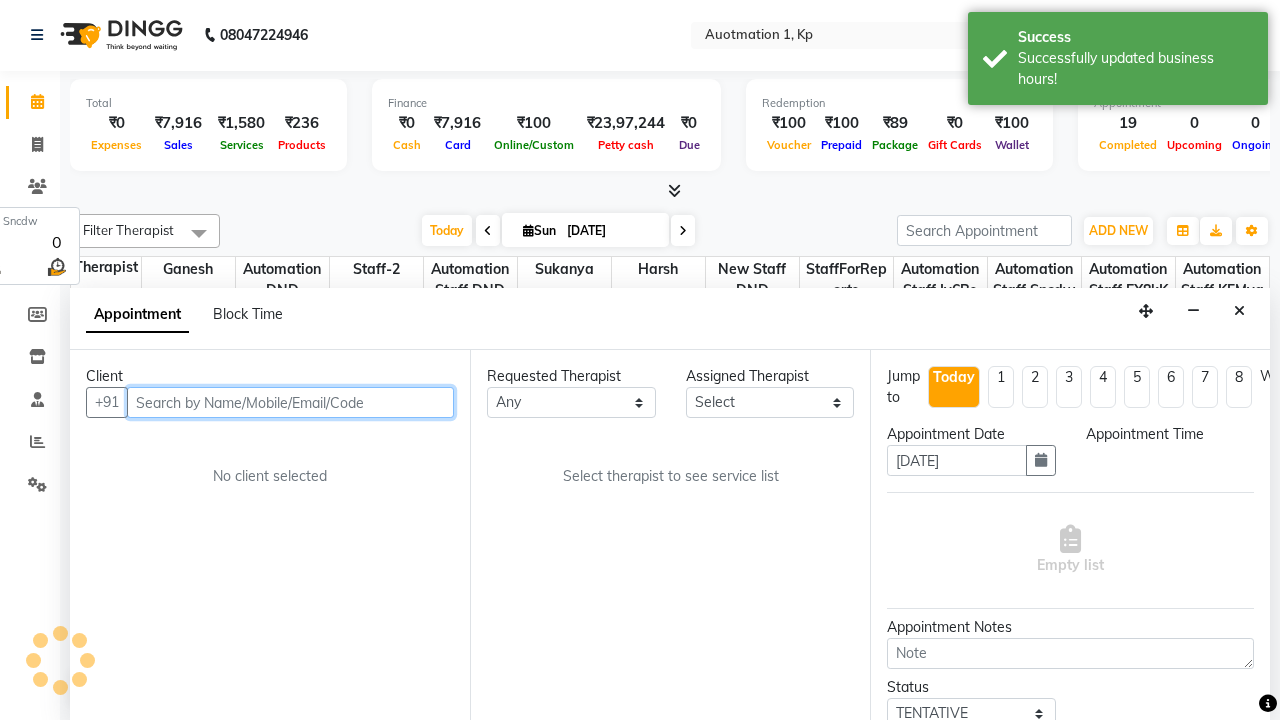 select on "540" 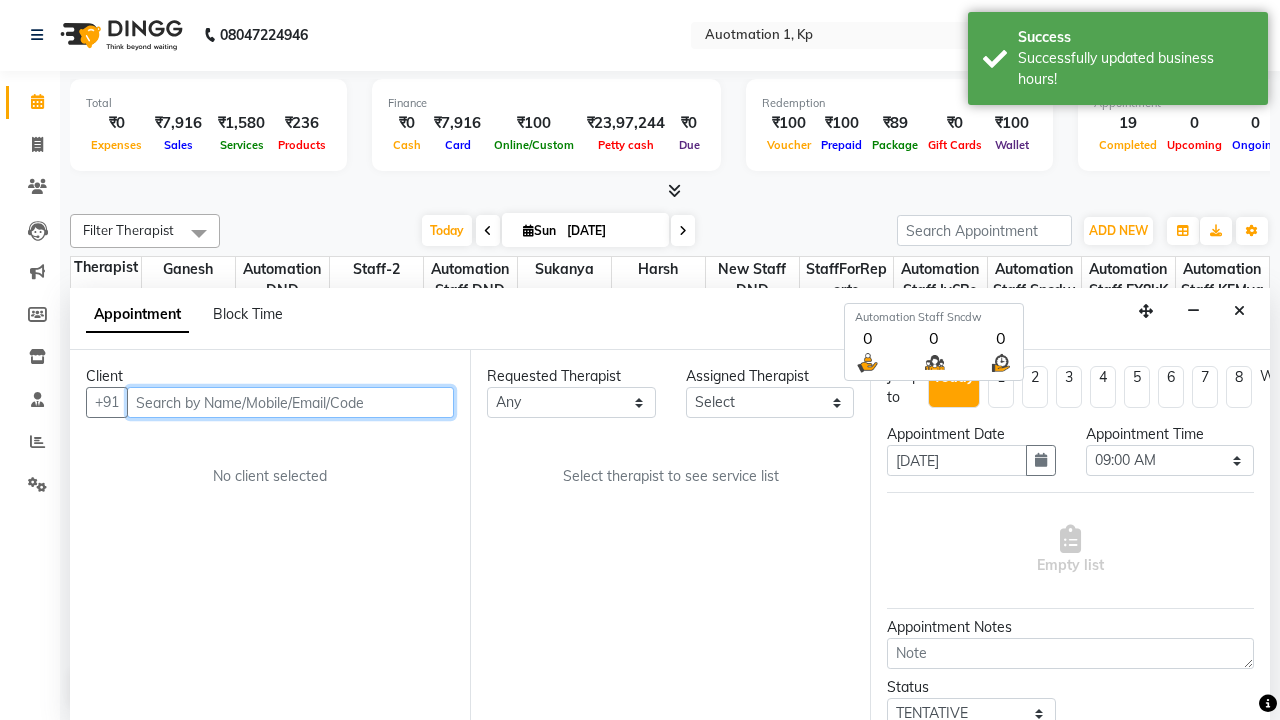 scroll, scrollTop: 0, scrollLeft: 0, axis: both 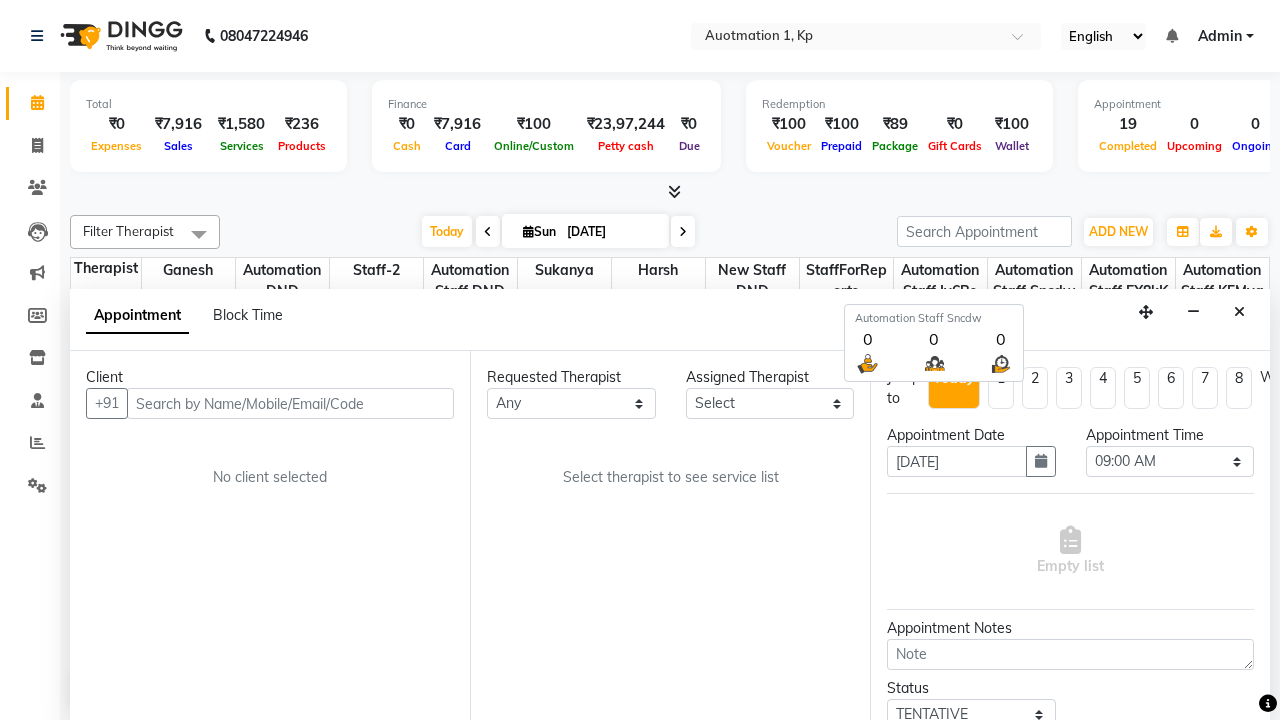 click on "Admin" at bounding box center (1220, 36) 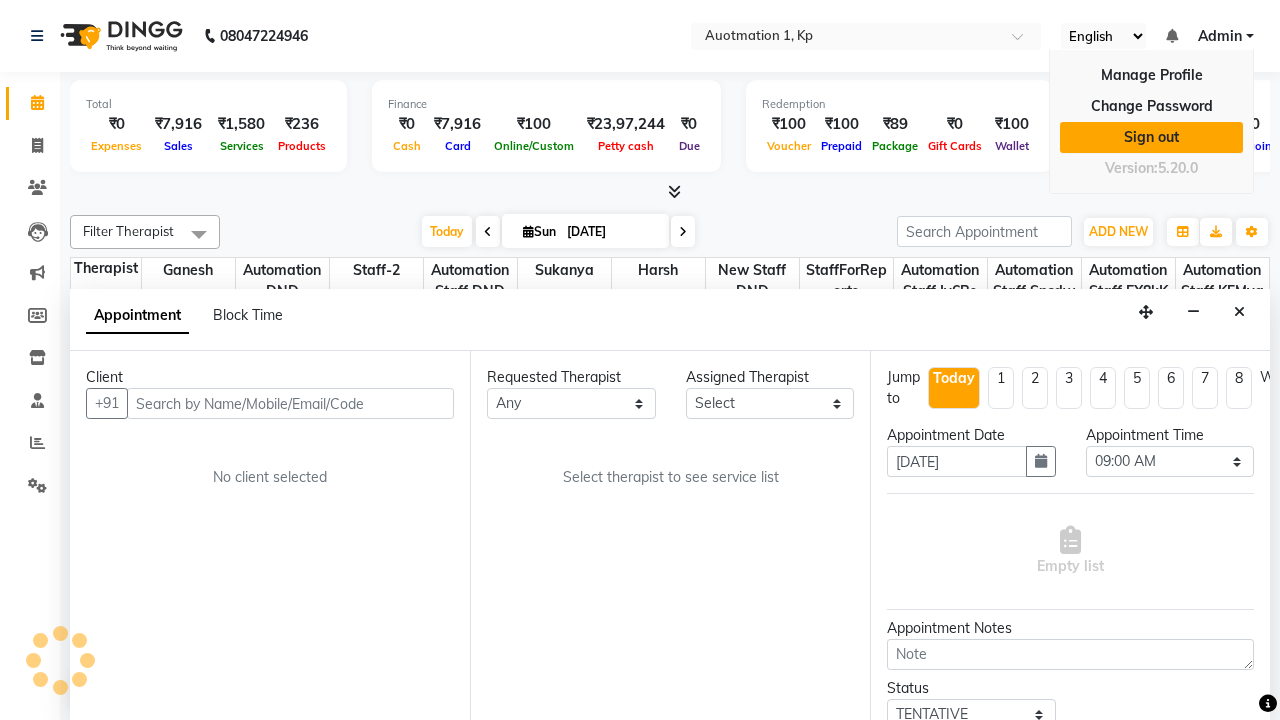 click on "Sign out" at bounding box center (1151, 137) 